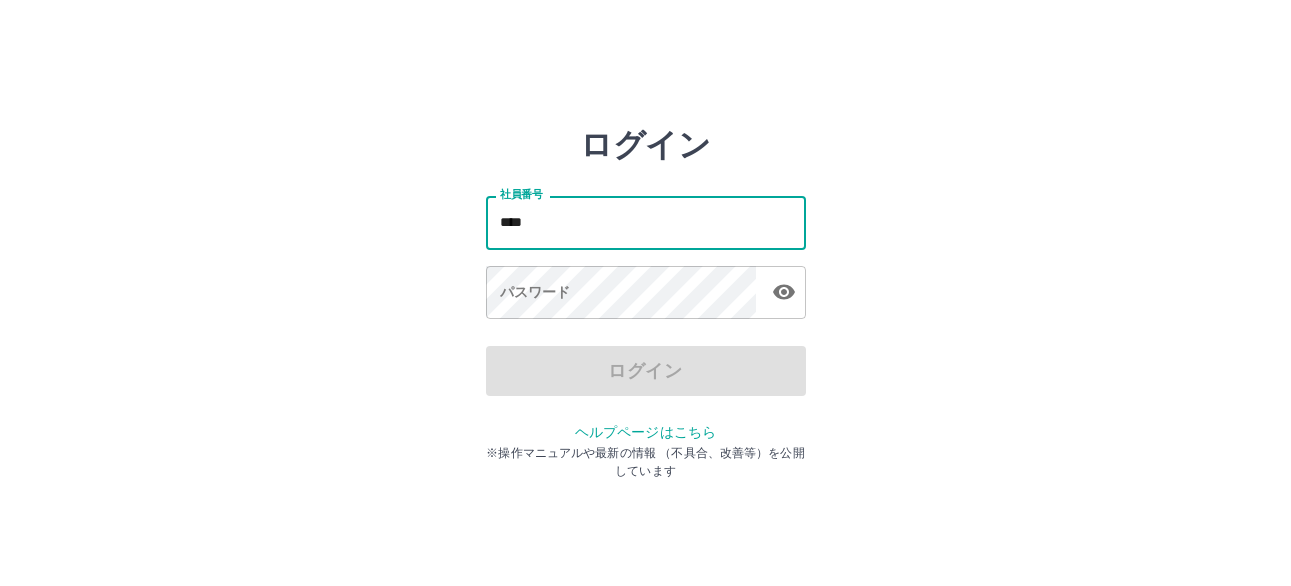 scroll, scrollTop: 0, scrollLeft: 0, axis: both 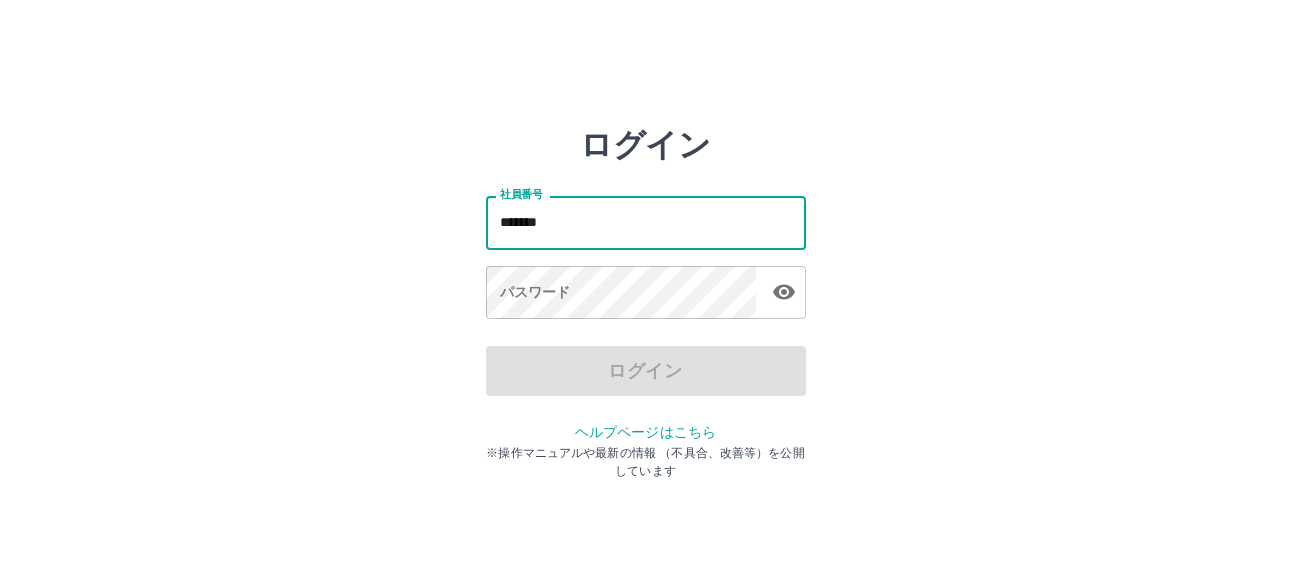 type on "*******" 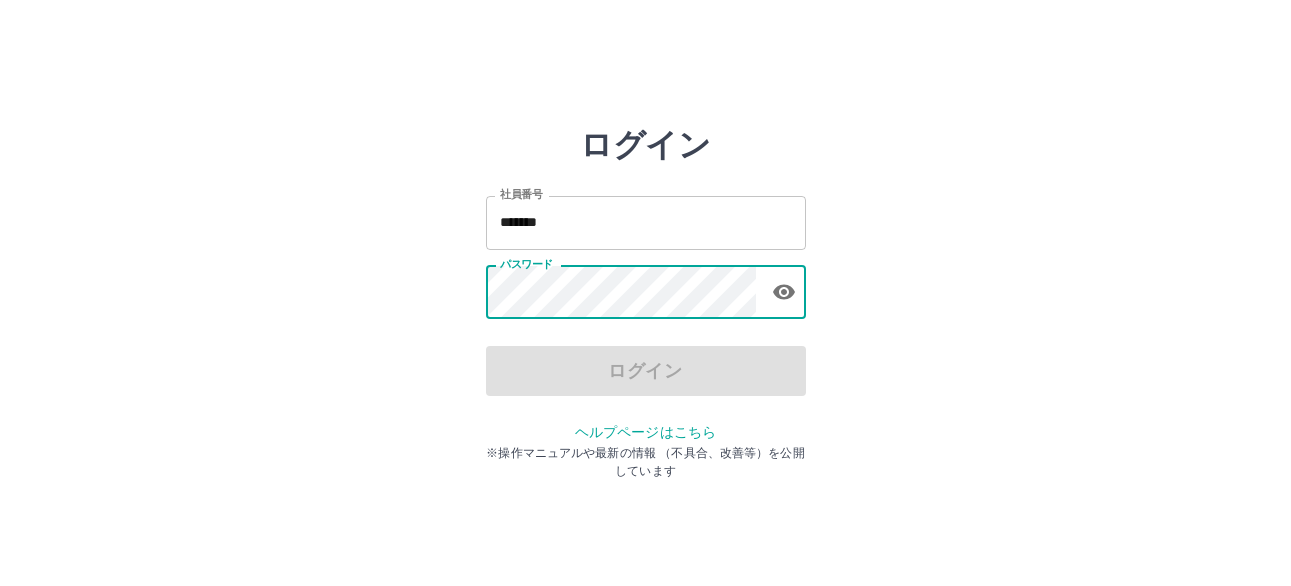 click on "パスワード パスワード" at bounding box center [646, 294] 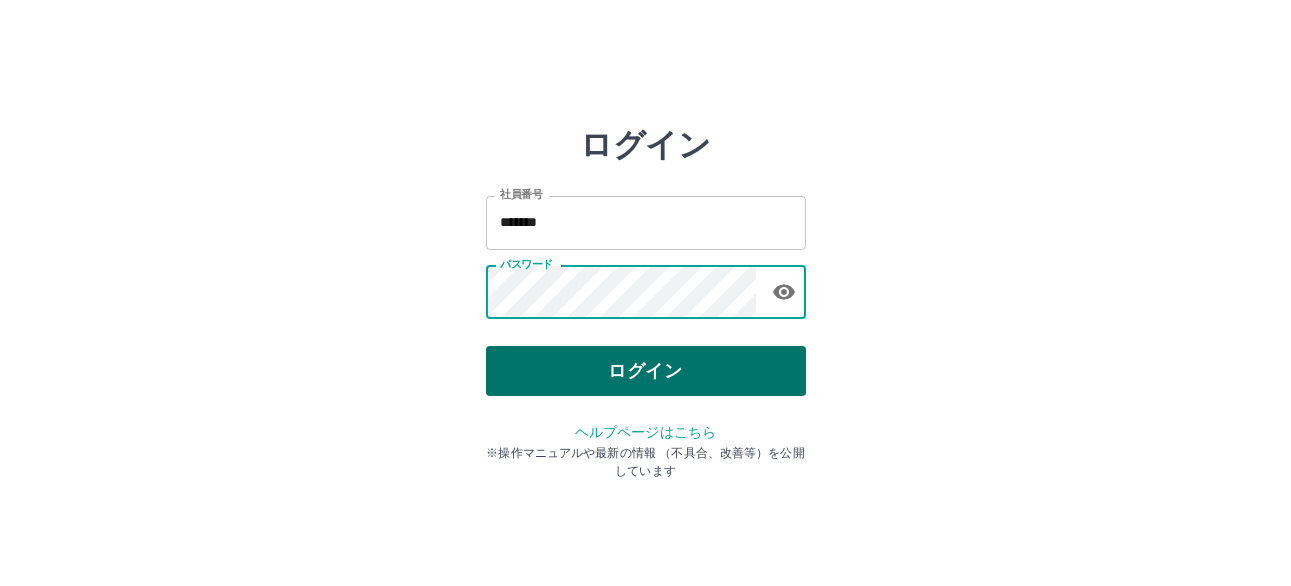 click on "ログイン" at bounding box center [646, 371] 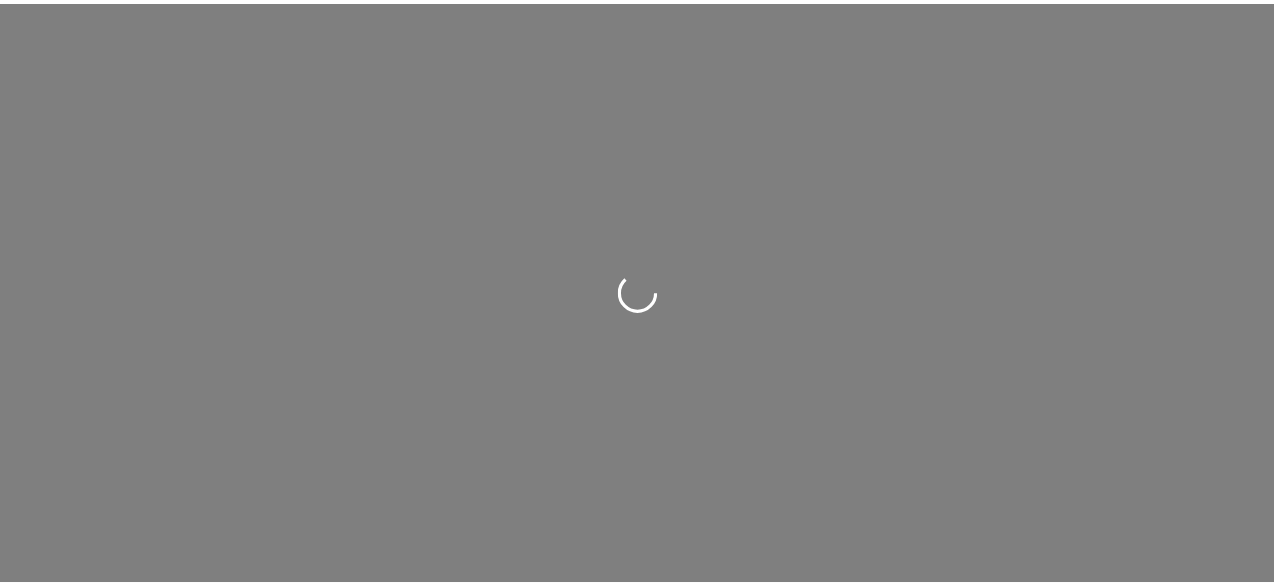 scroll, scrollTop: 0, scrollLeft: 0, axis: both 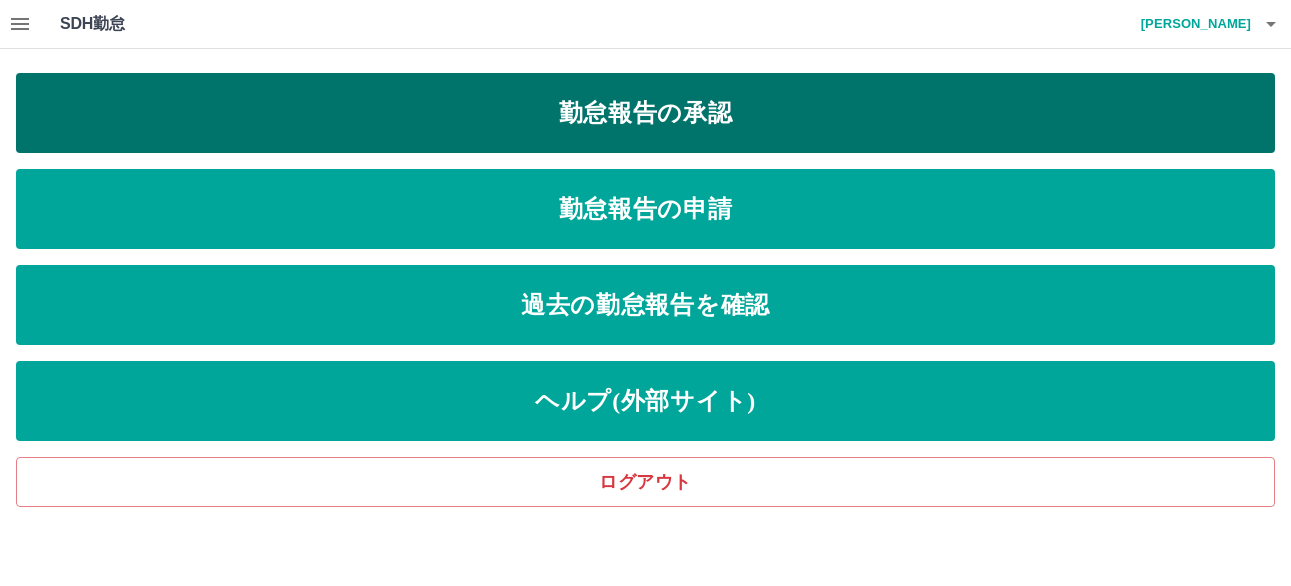 drag, startPoint x: 171, startPoint y: 105, endPoint x: 191, endPoint y: 111, distance: 20.880613 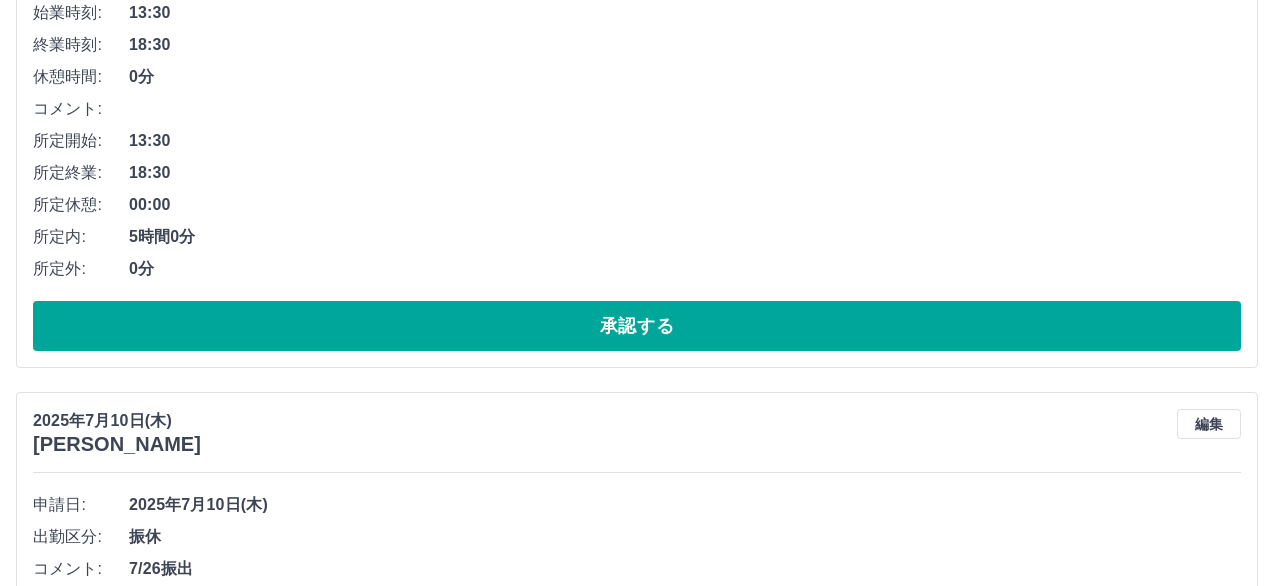 scroll, scrollTop: 500, scrollLeft: 0, axis: vertical 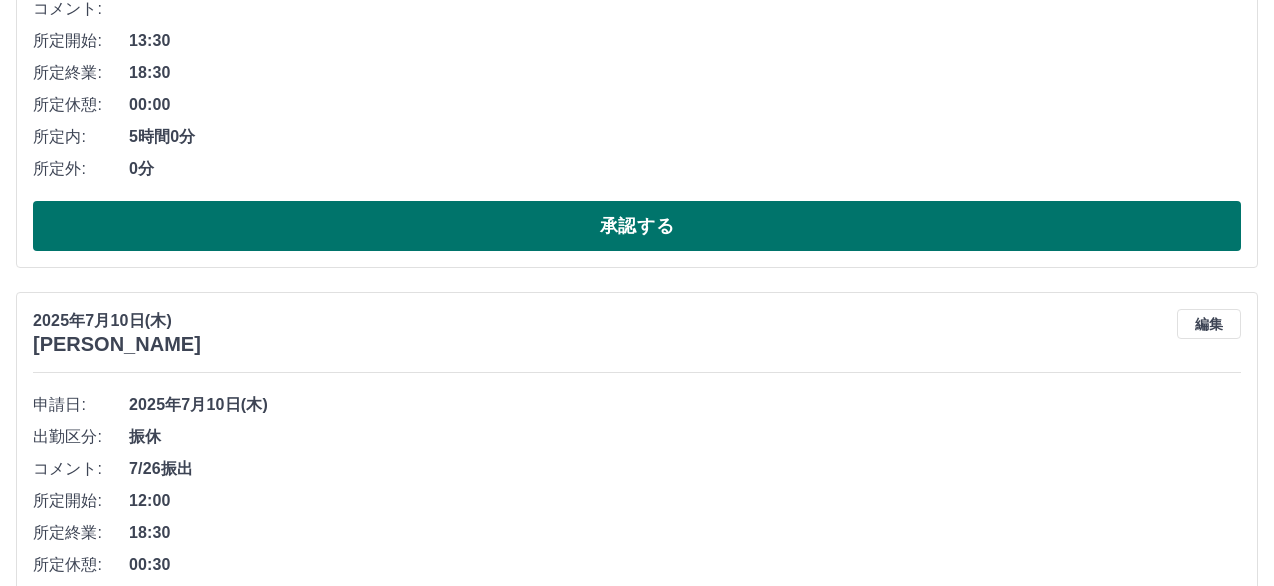 click on "承認する" at bounding box center (637, 226) 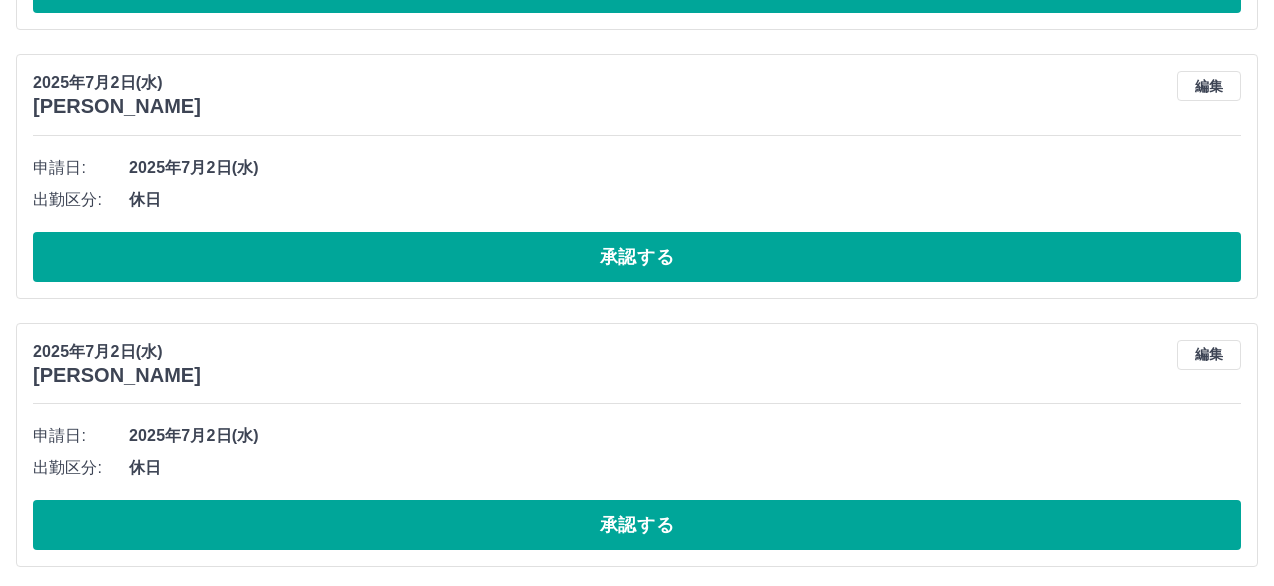 scroll, scrollTop: 4351, scrollLeft: 0, axis: vertical 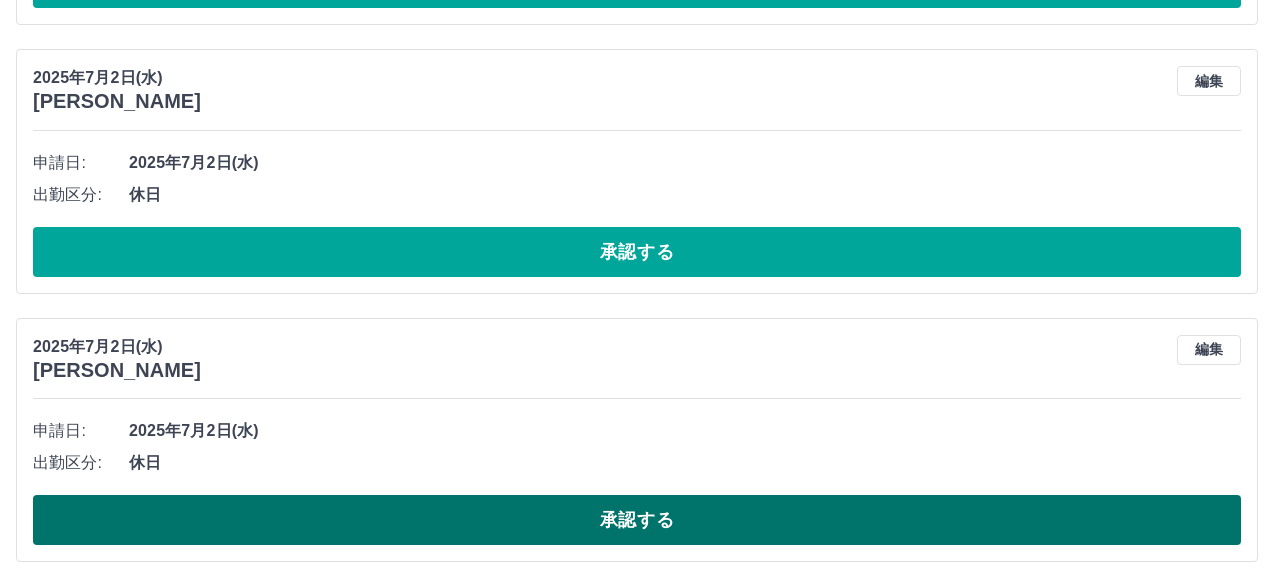 click on "承認する" at bounding box center (637, 520) 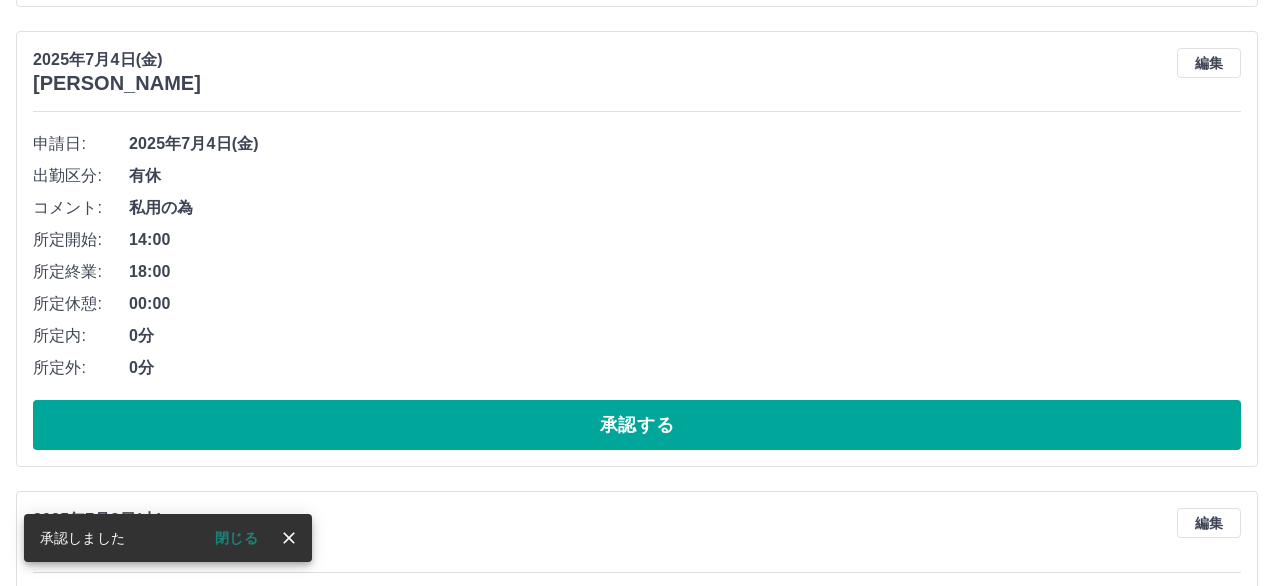 scroll, scrollTop: 4083, scrollLeft: 0, axis: vertical 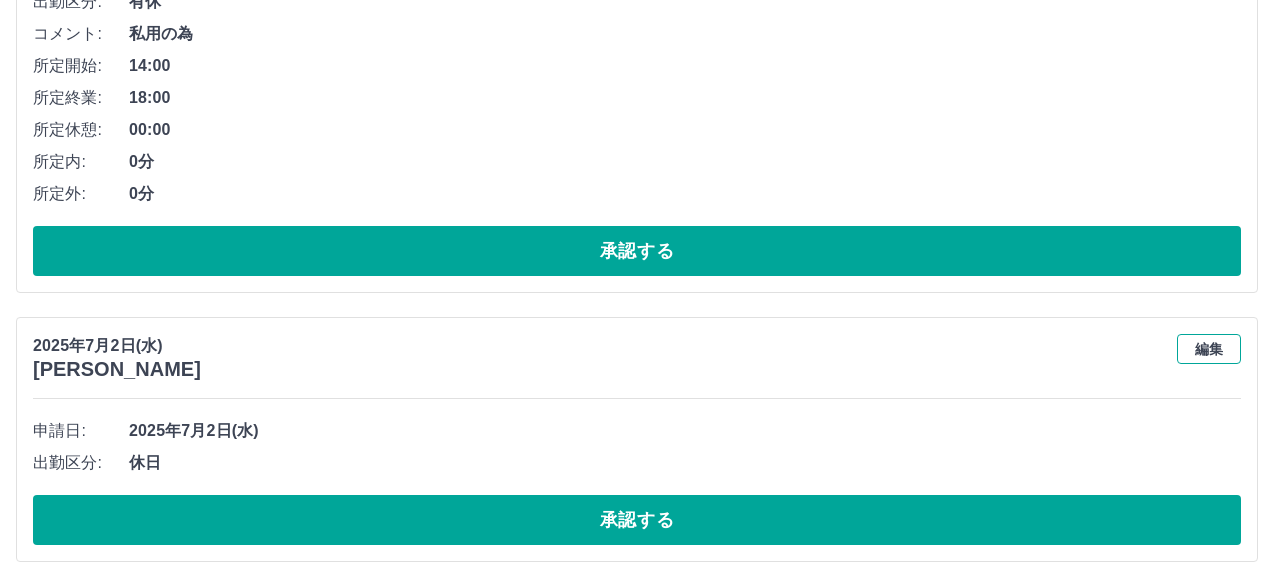 click on "編集" at bounding box center [1209, 349] 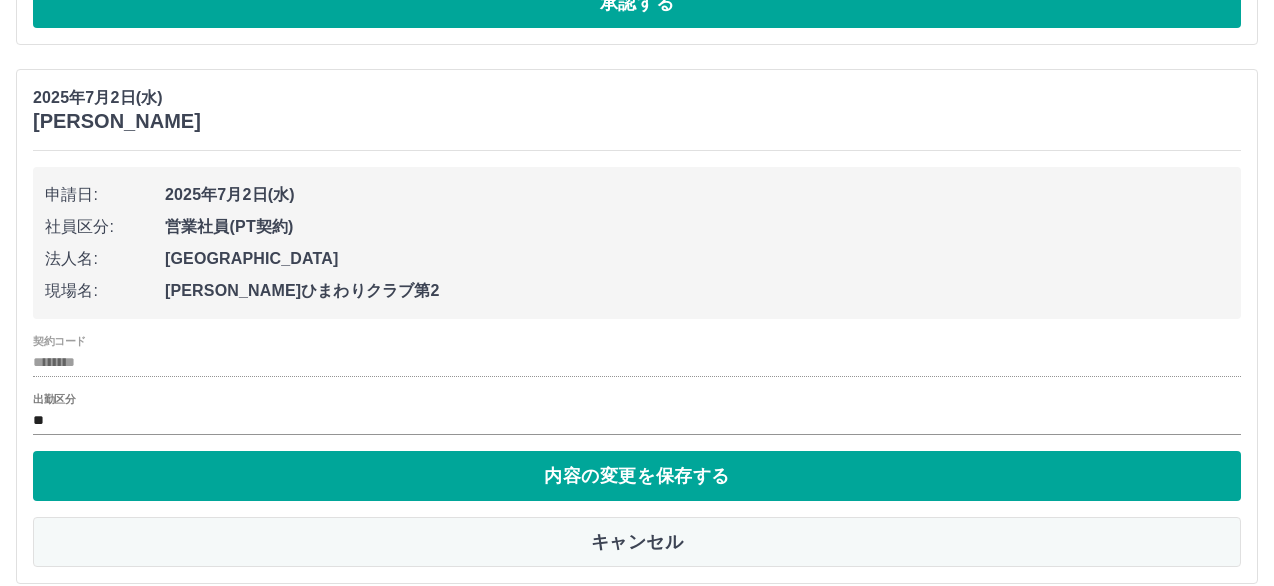 scroll, scrollTop: 4353, scrollLeft: 0, axis: vertical 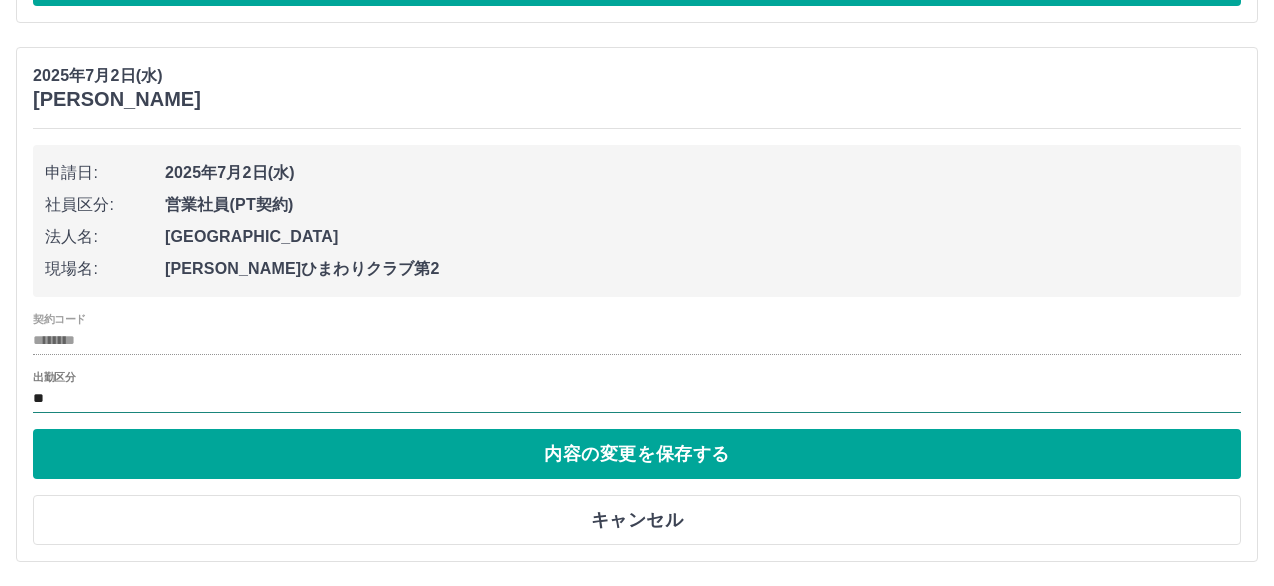 click on "**" at bounding box center [637, 399] 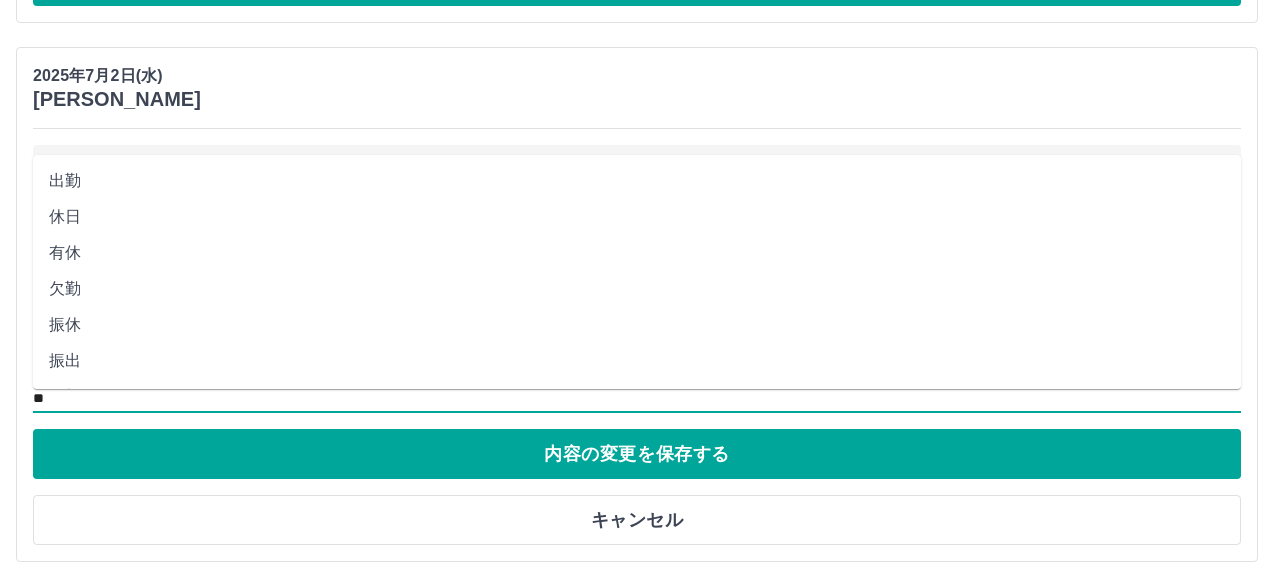 click on "出勤" at bounding box center (637, 181) 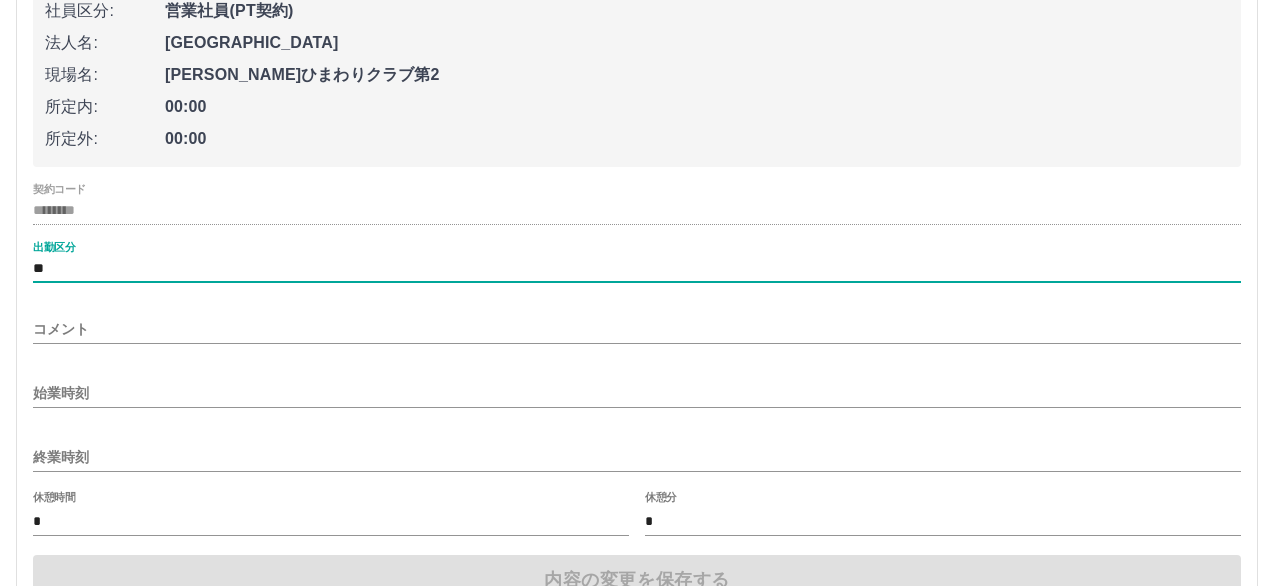 scroll, scrollTop: 4553, scrollLeft: 0, axis: vertical 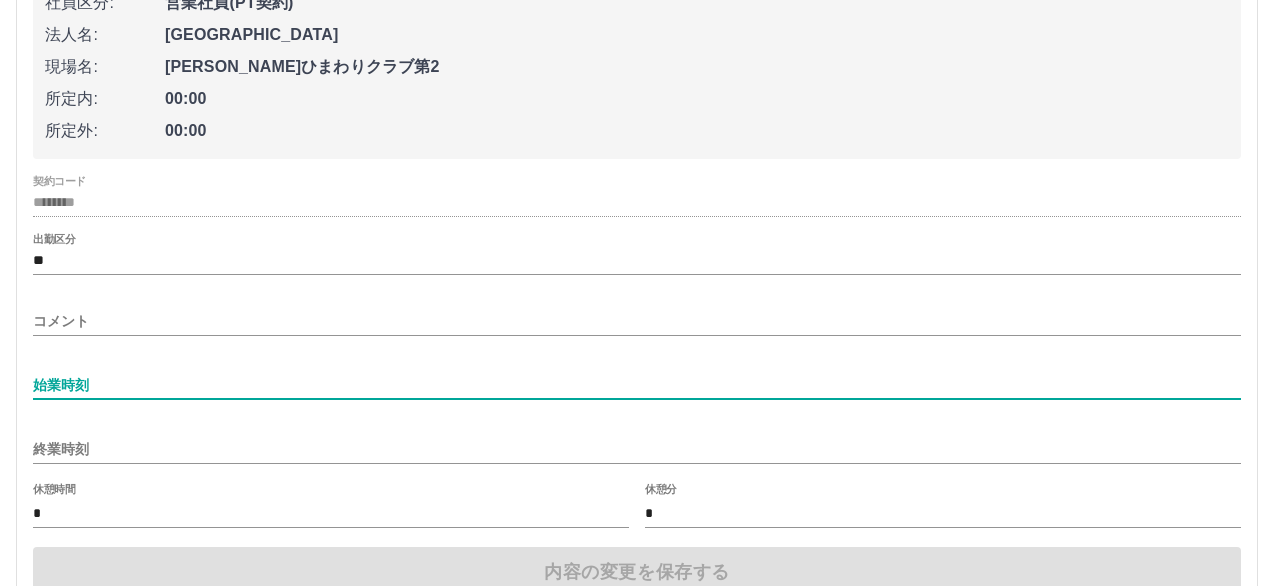 click on "始業時刻" at bounding box center [637, 385] 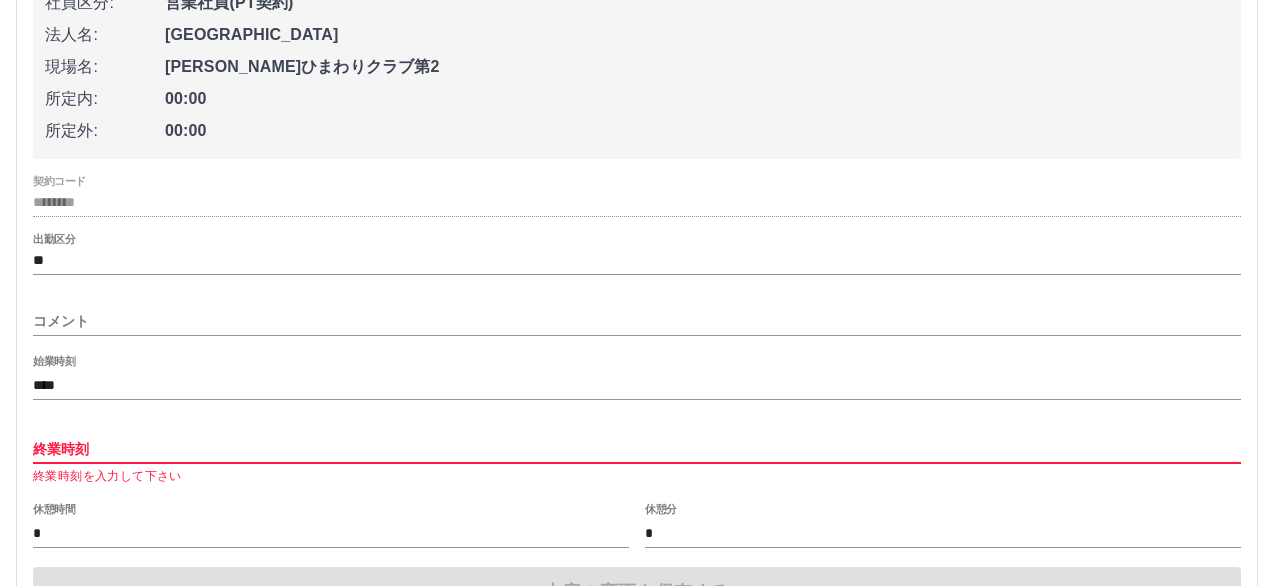 click on "終業時刻" at bounding box center (637, 449) 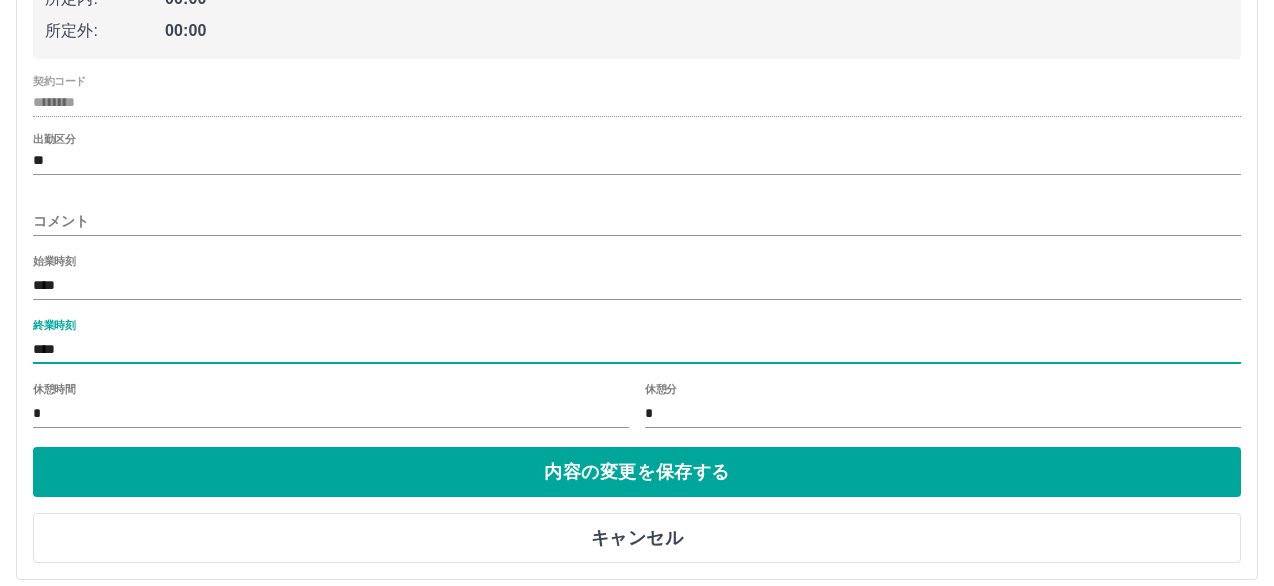 scroll, scrollTop: 4673, scrollLeft: 0, axis: vertical 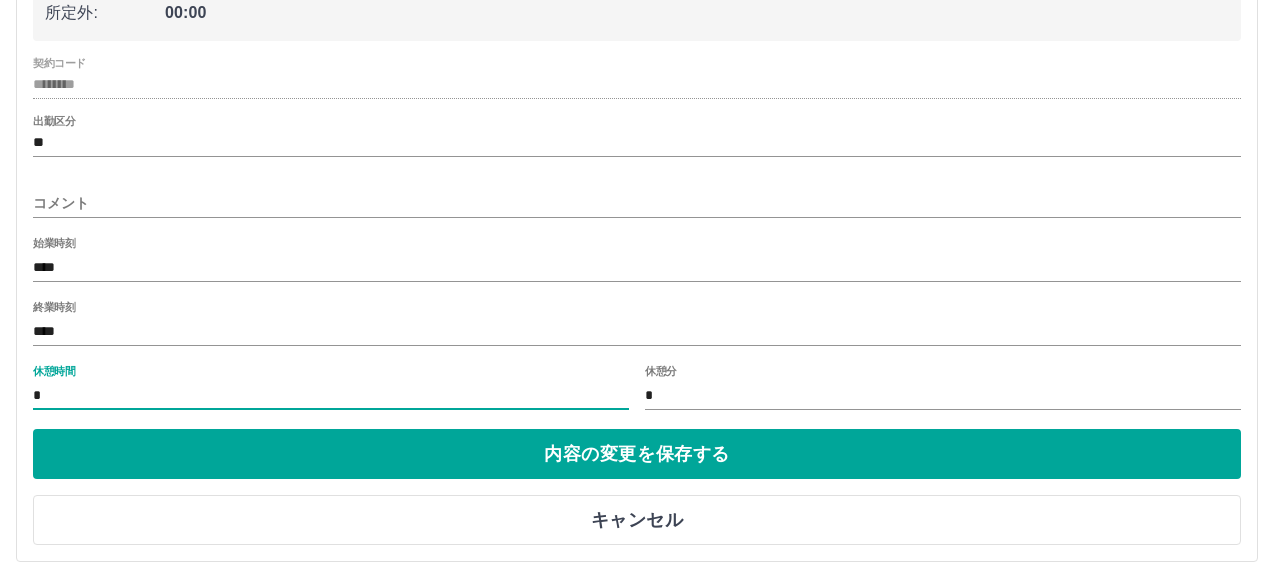 click on "*" at bounding box center [331, 395] 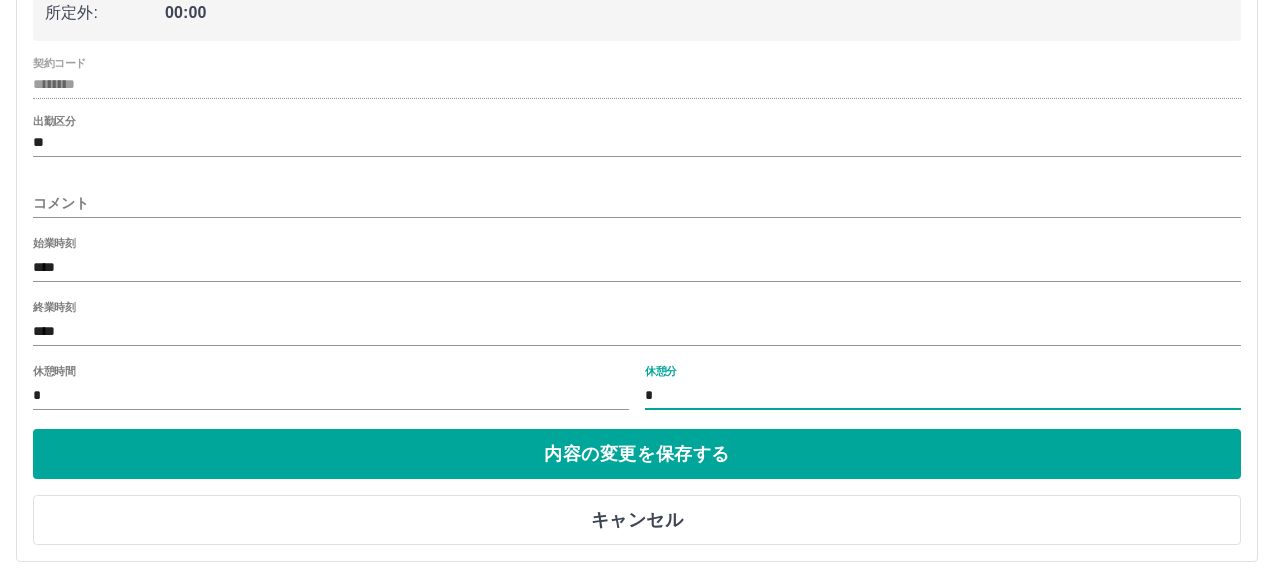 click on "*" at bounding box center (943, 395) 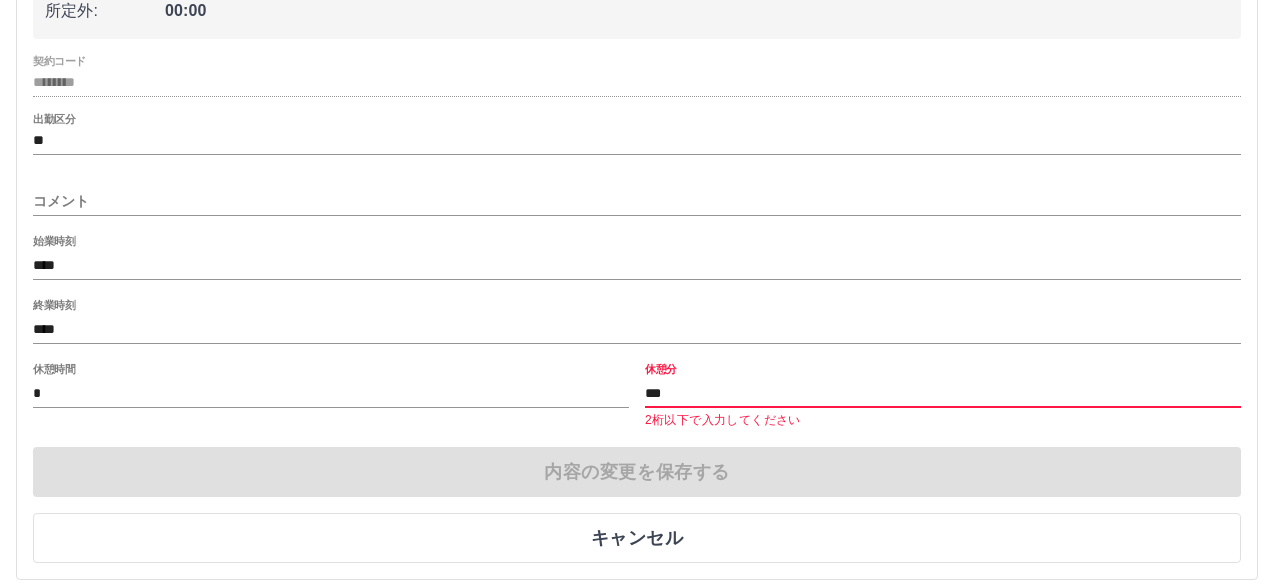 click on "***" at bounding box center [943, 393] 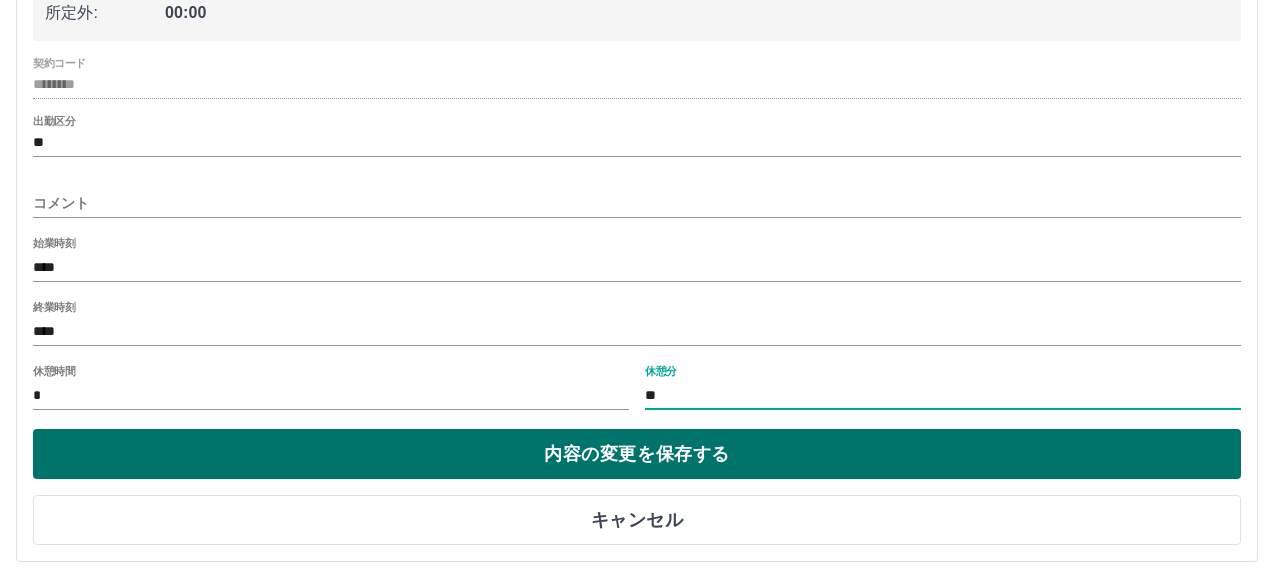 type on "**" 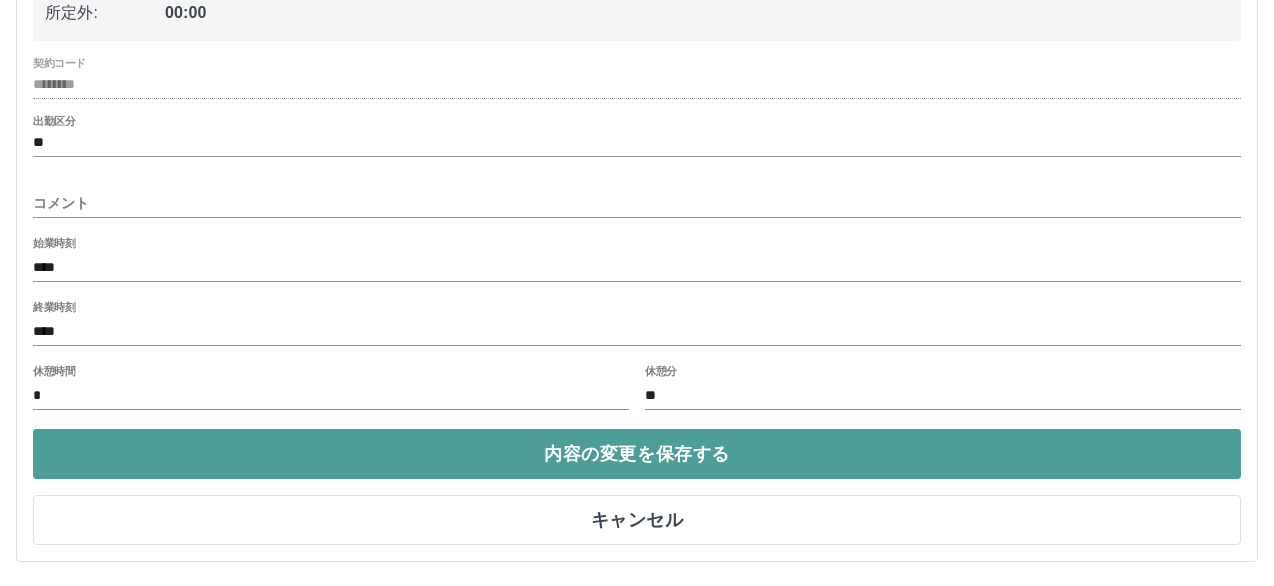 click on "内容の変更を保存する" at bounding box center [637, 454] 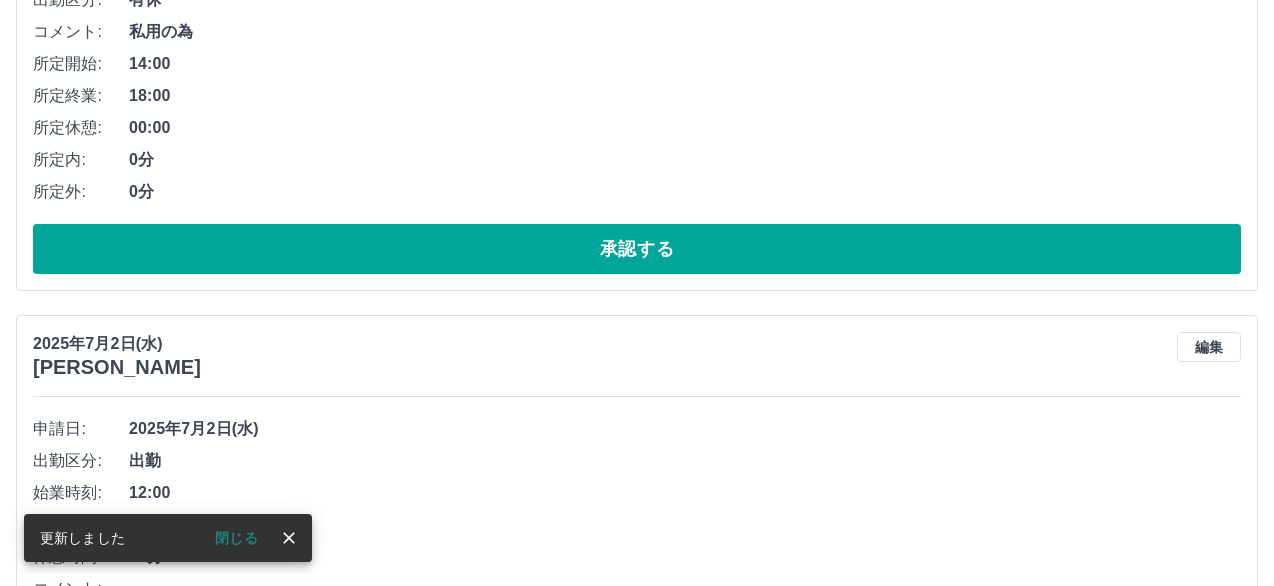 scroll, scrollTop: 4371, scrollLeft: 0, axis: vertical 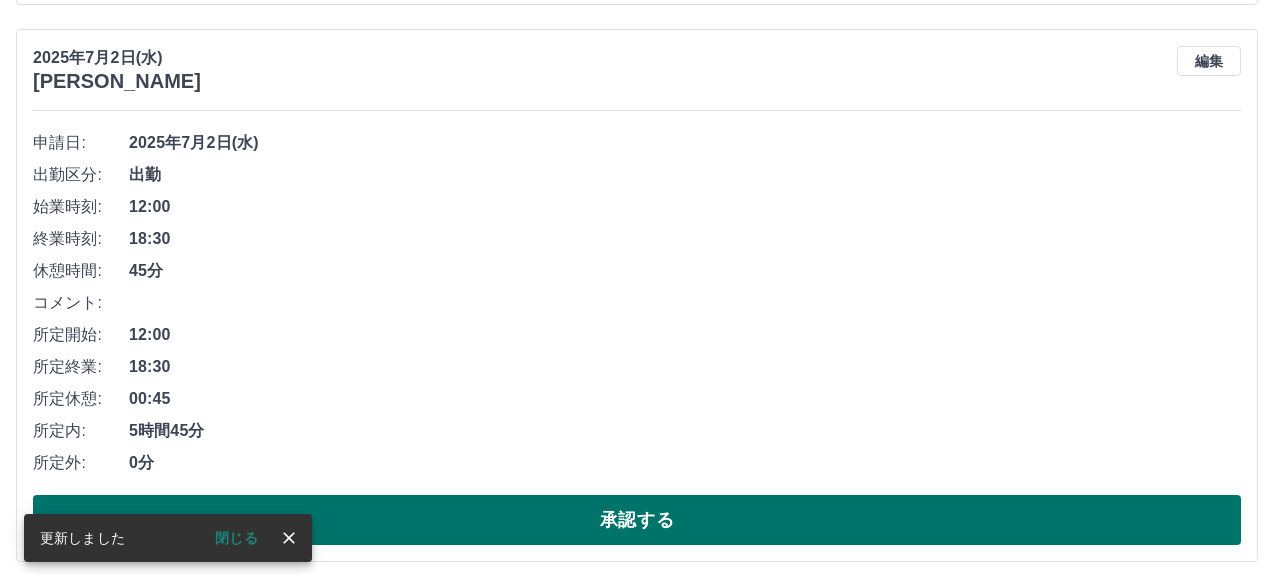 click on "承認する" at bounding box center [637, 520] 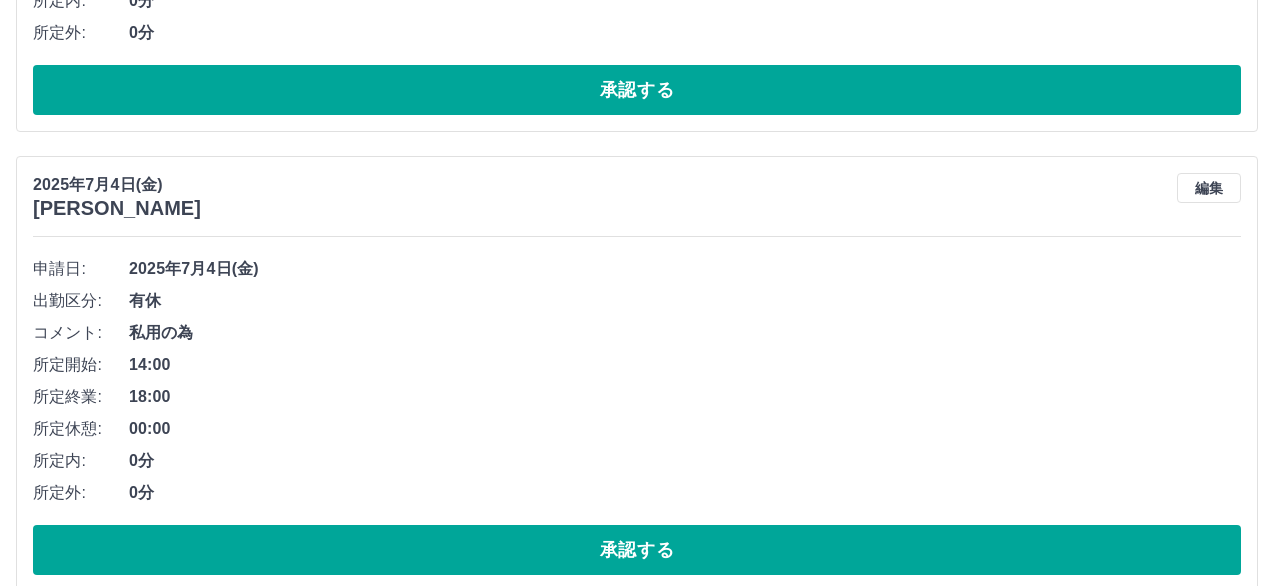 scroll, scrollTop: 3814, scrollLeft: 0, axis: vertical 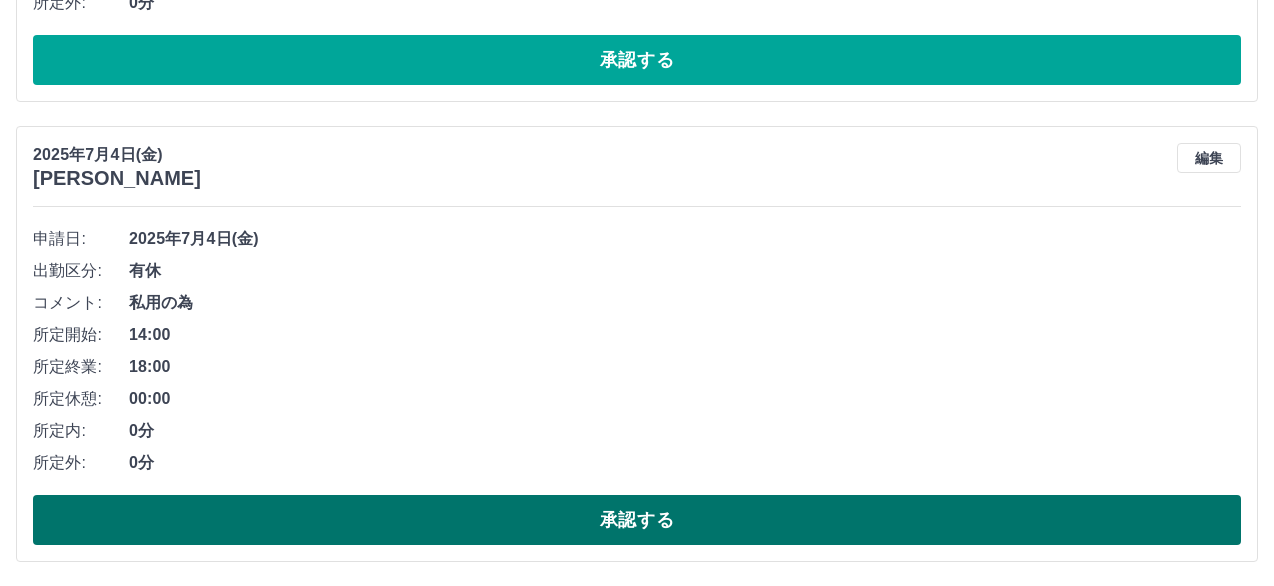 click on "承認する" at bounding box center (637, 520) 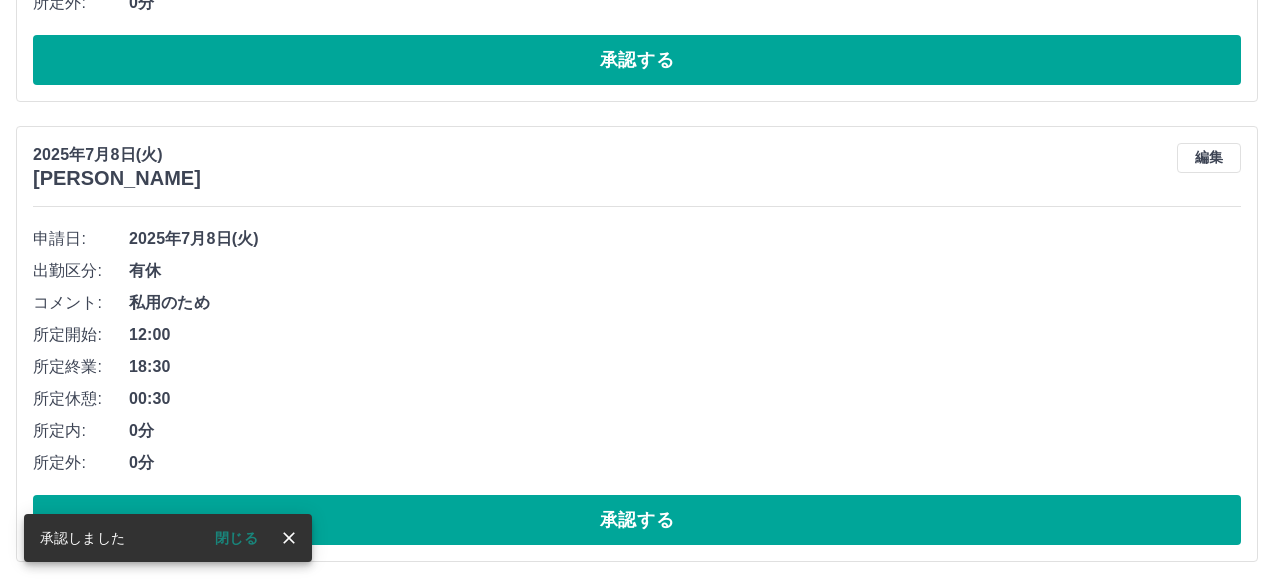 scroll, scrollTop: 3354, scrollLeft: 0, axis: vertical 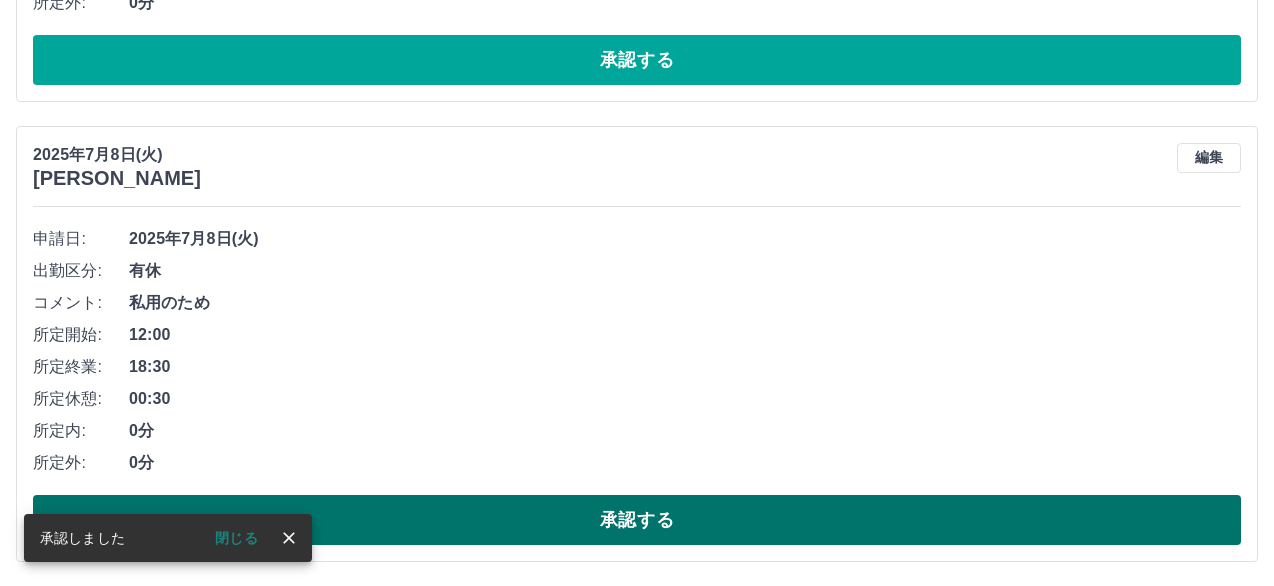 click on "承認する" at bounding box center [637, 520] 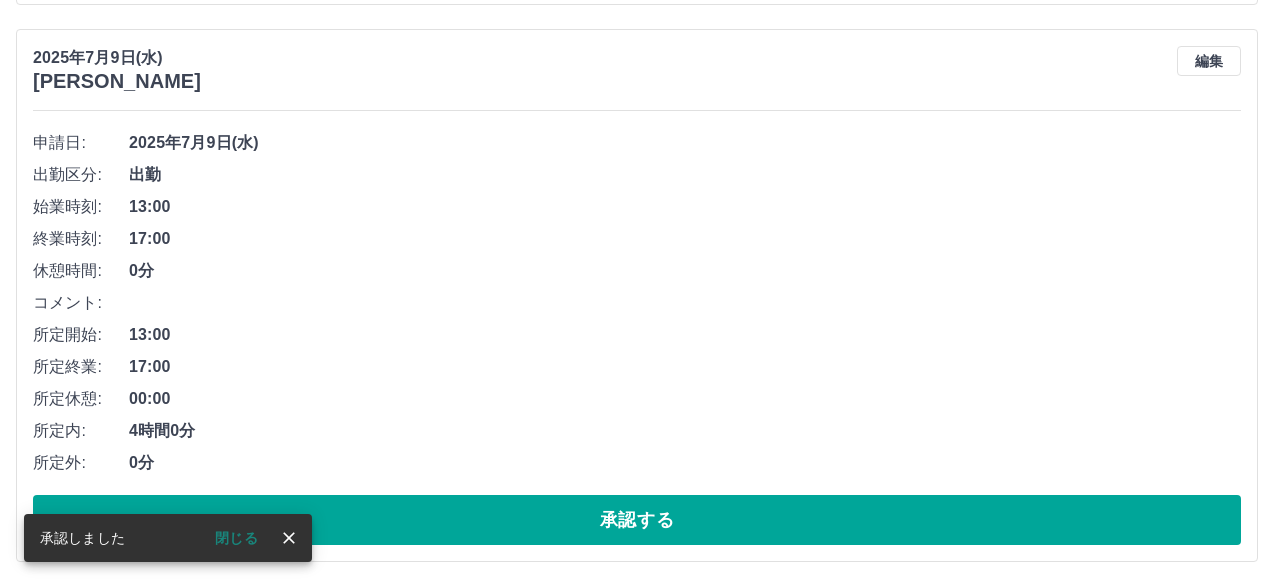 scroll, scrollTop: 2894, scrollLeft: 0, axis: vertical 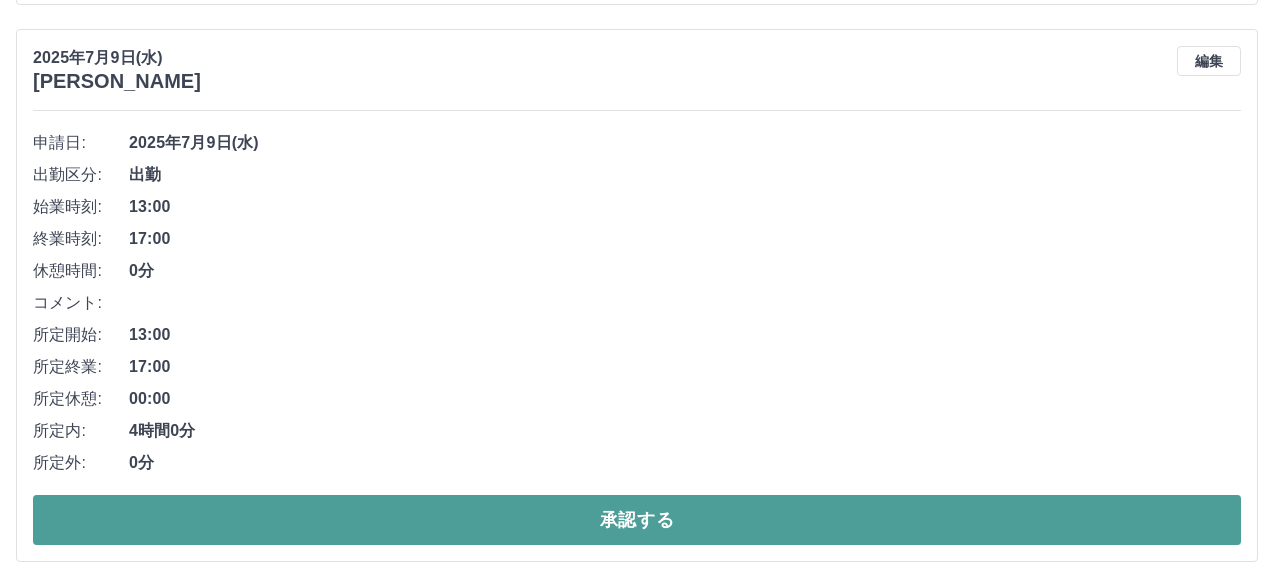click on "承認する" at bounding box center [637, 520] 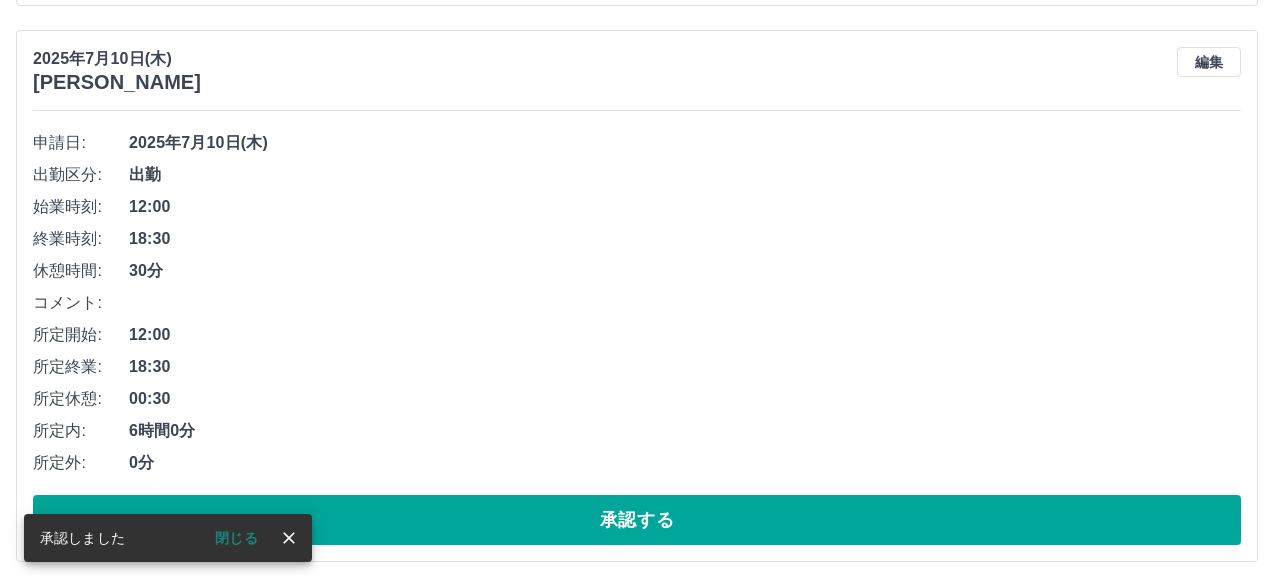 scroll, scrollTop: 2337, scrollLeft: 0, axis: vertical 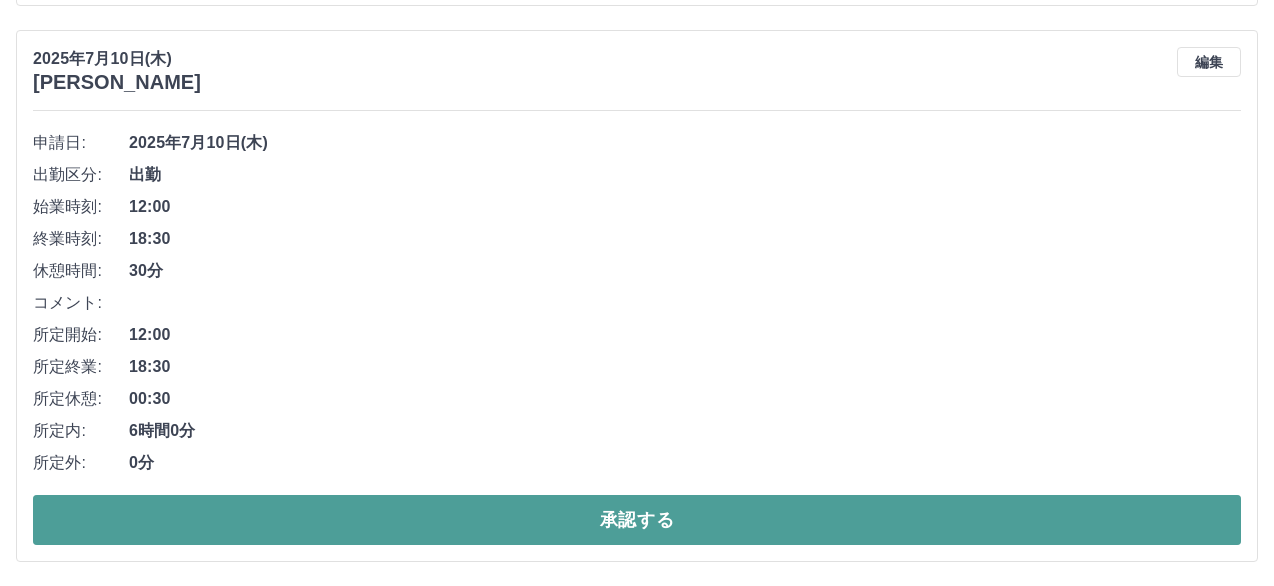 click on "承認する" at bounding box center [637, 520] 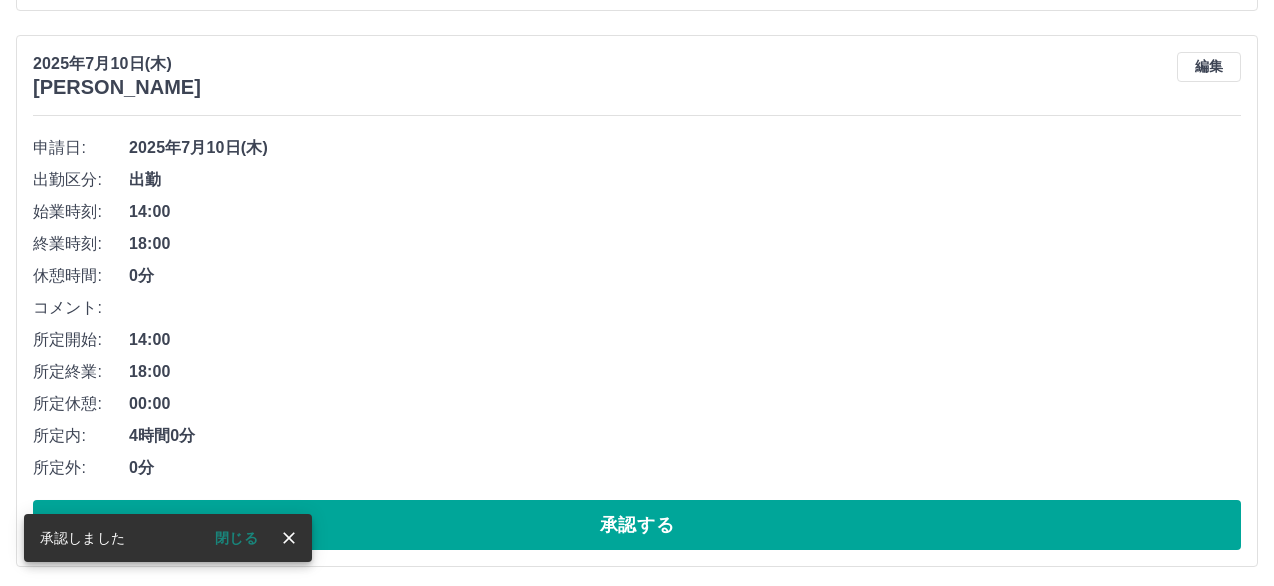 scroll, scrollTop: 1781, scrollLeft: 0, axis: vertical 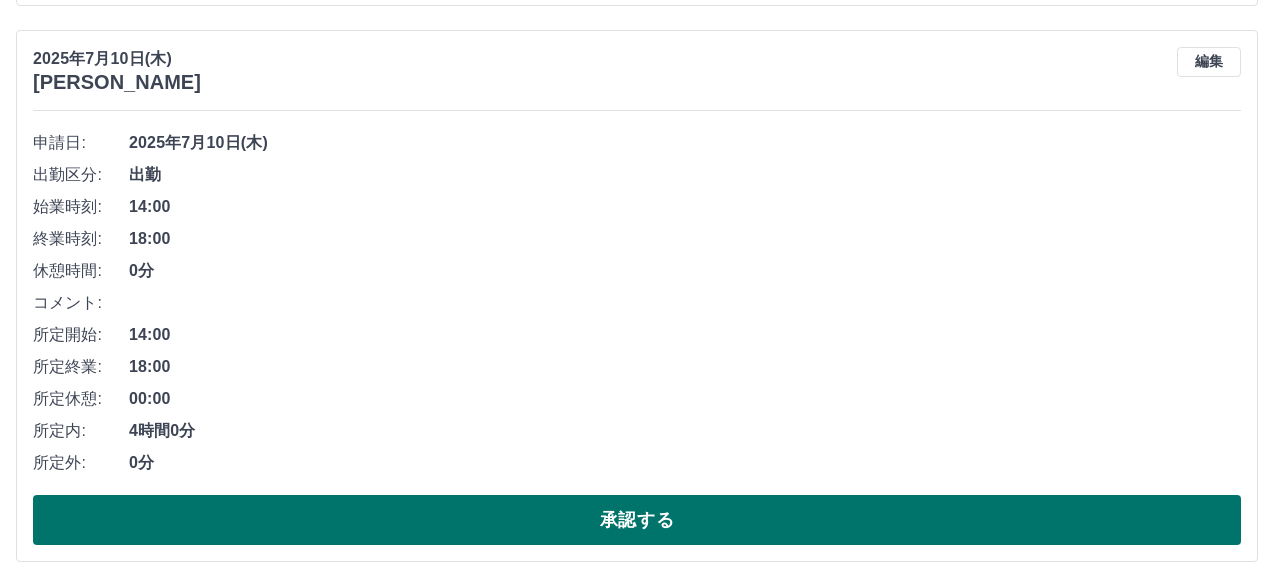 click on "承認する" at bounding box center (637, 520) 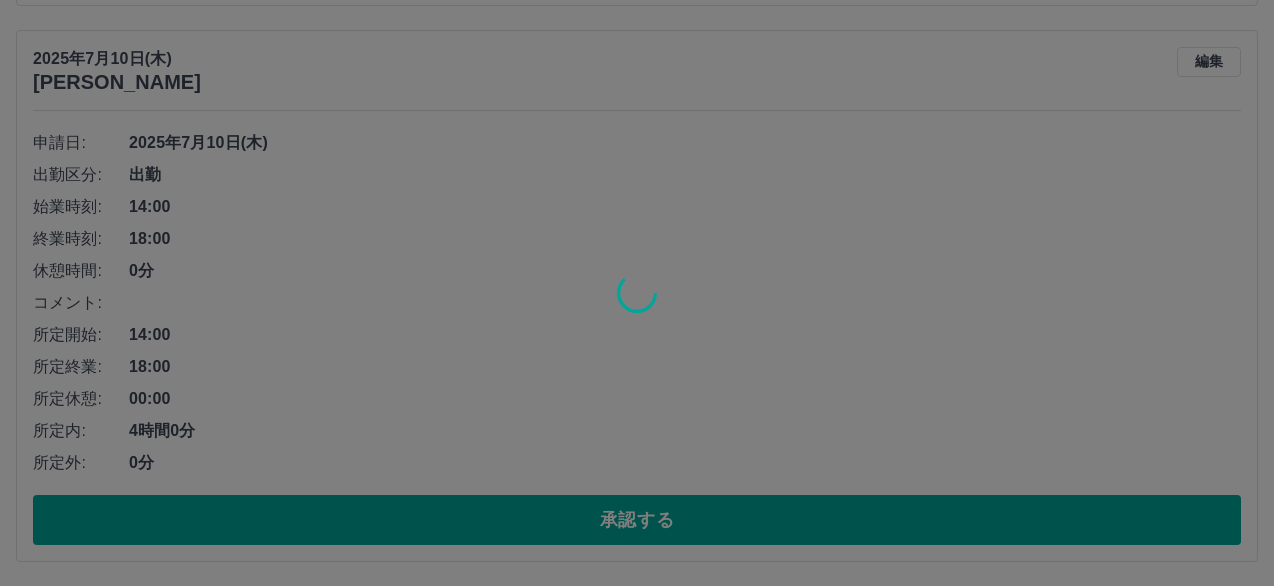 scroll, scrollTop: 1225, scrollLeft: 0, axis: vertical 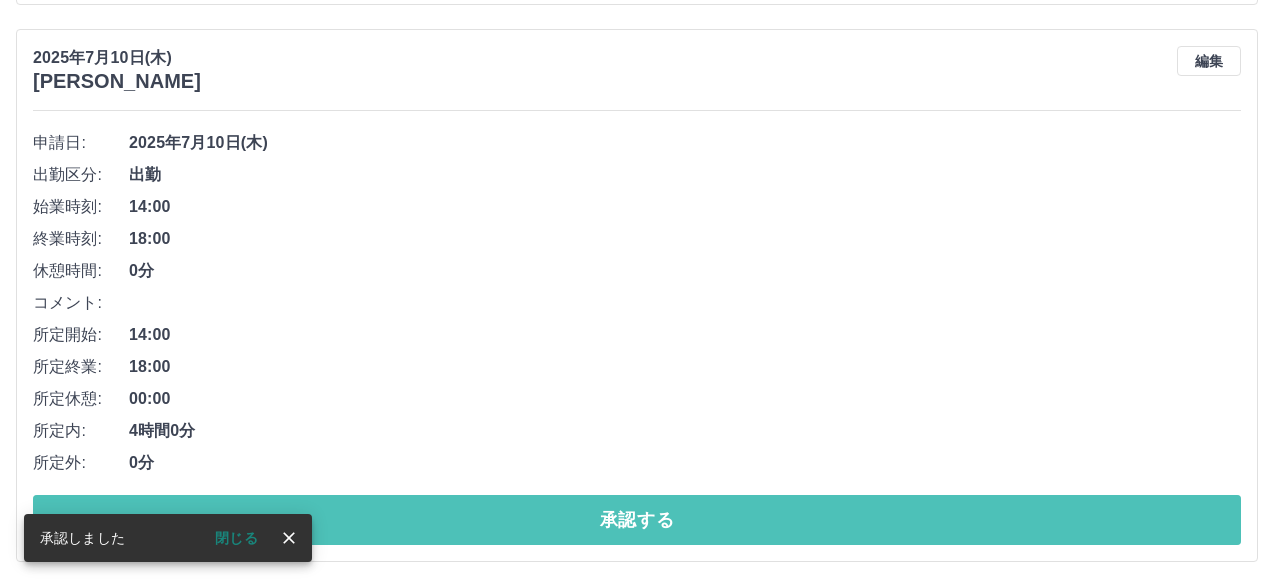 drag, startPoint x: 610, startPoint y: 522, endPoint x: 564, endPoint y: 403, distance: 127.581345 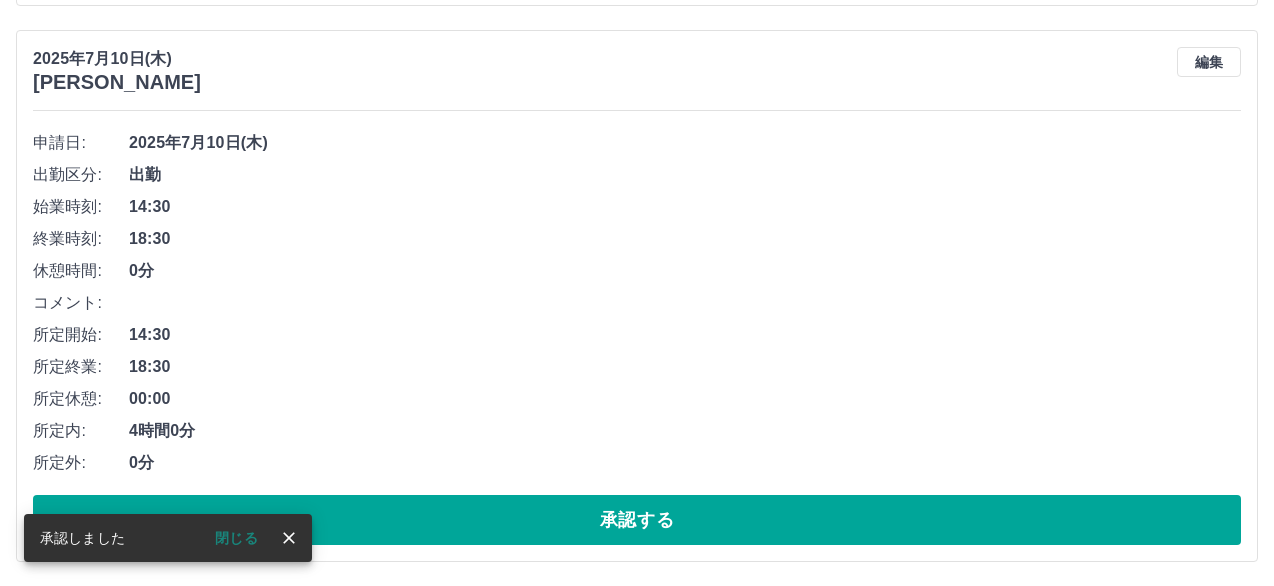scroll, scrollTop: 668, scrollLeft: 0, axis: vertical 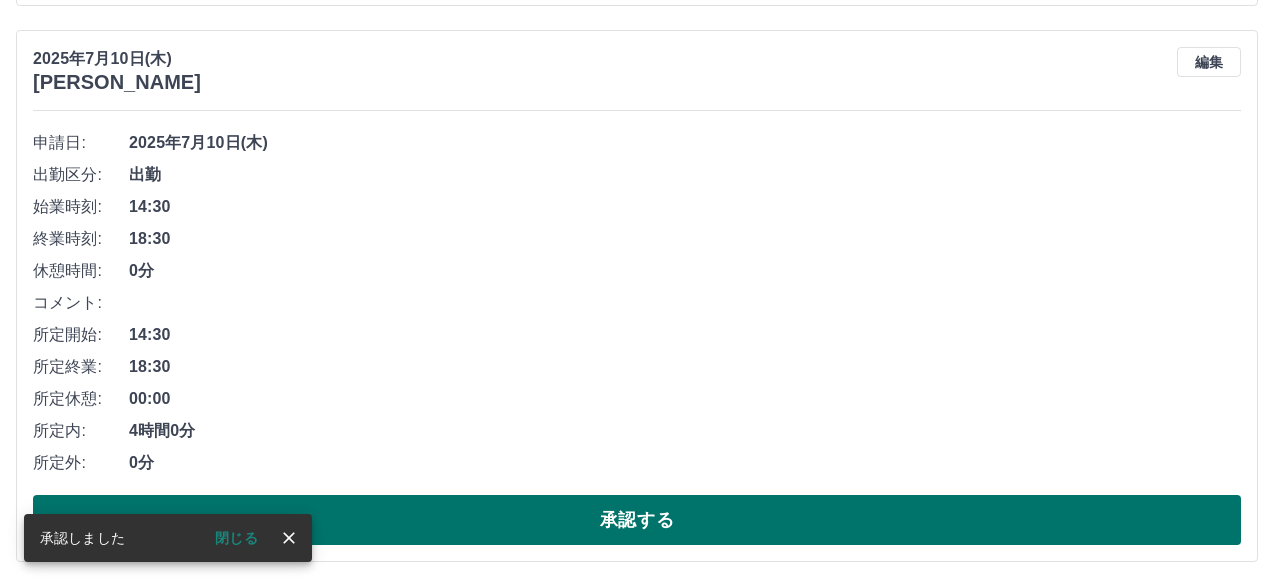 click on "承認する" at bounding box center [637, 520] 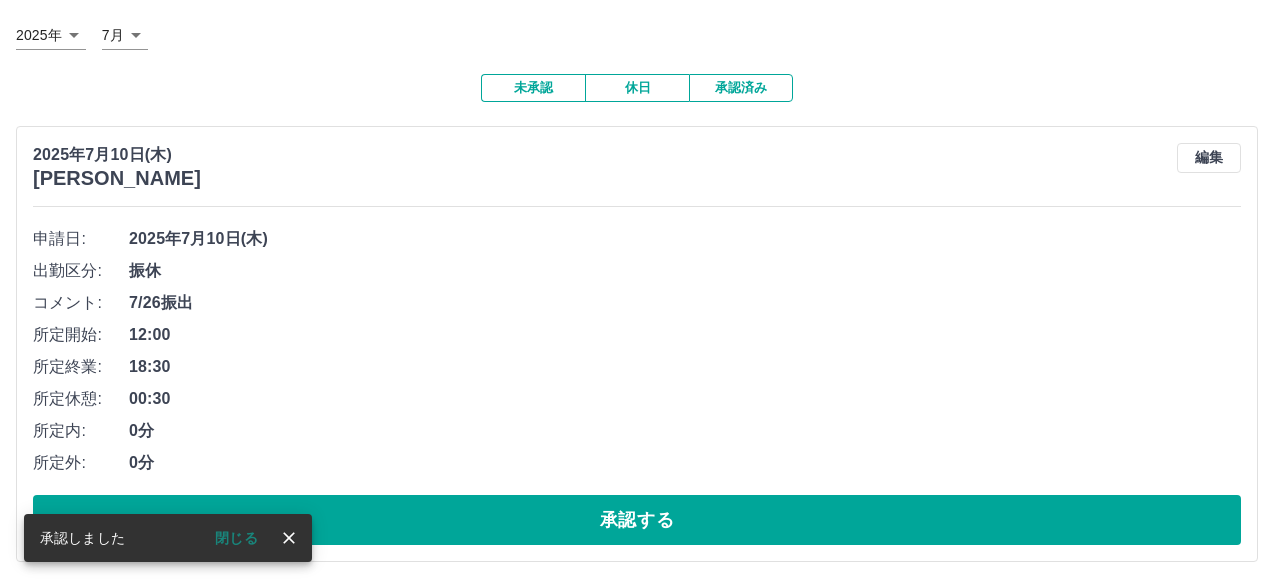 scroll, scrollTop: 112, scrollLeft: 0, axis: vertical 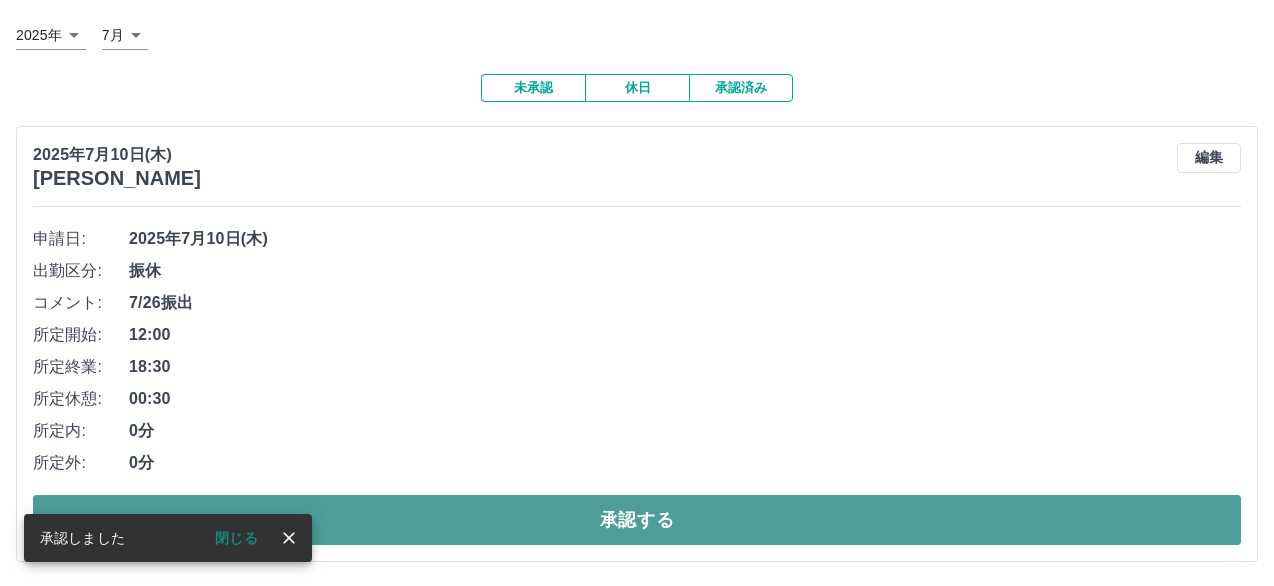 click on "承認する" at bounding box center (637, 520) 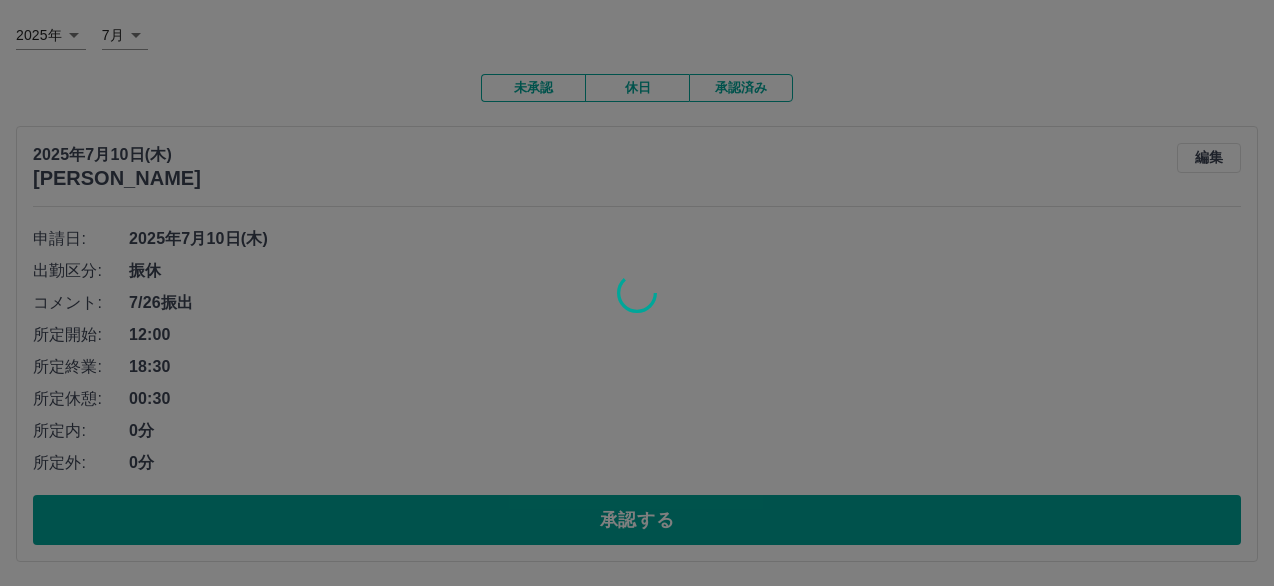 scroll, scrollTop: 0, scrollLeft: 0, axis: both 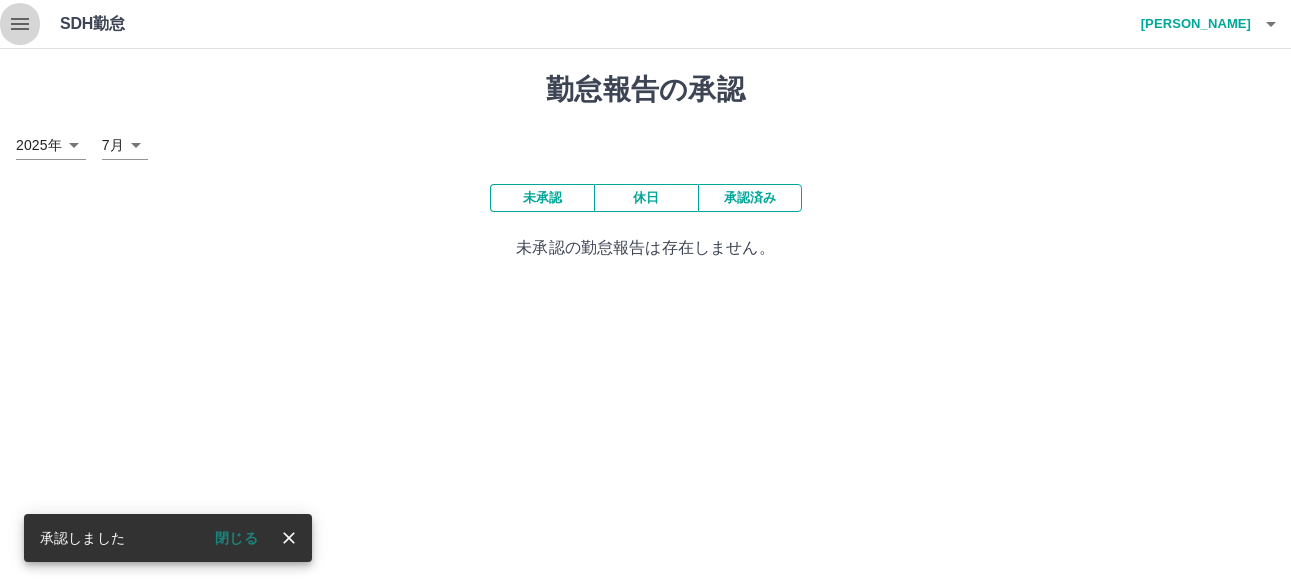 click 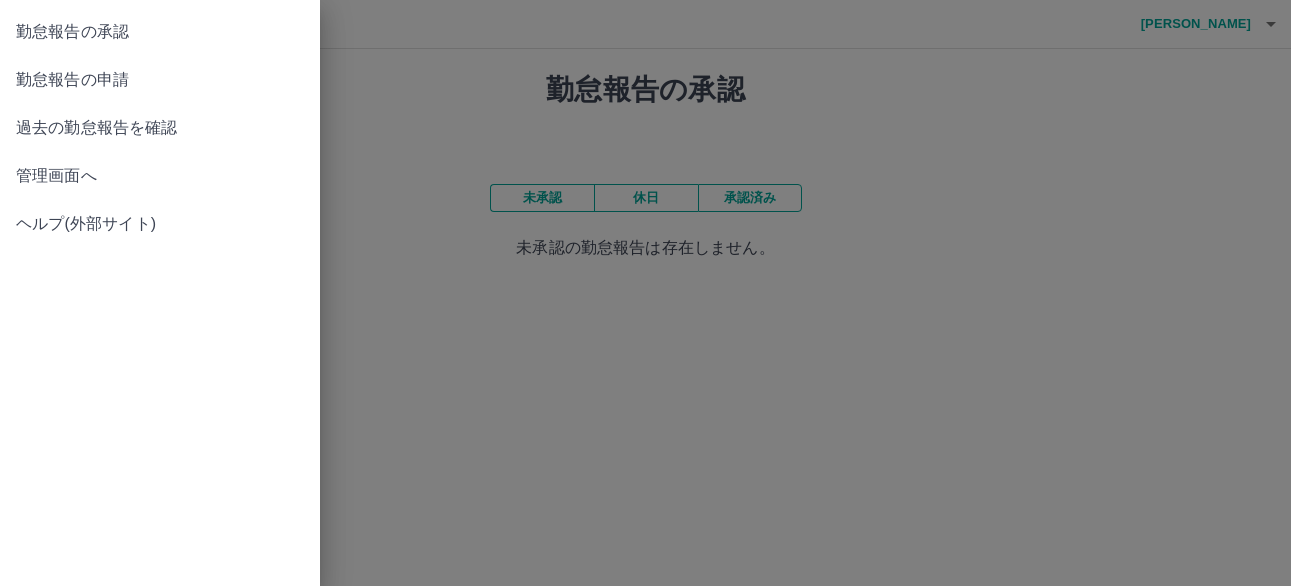 click on "管理画面へ" at bounding box center (160, 176) 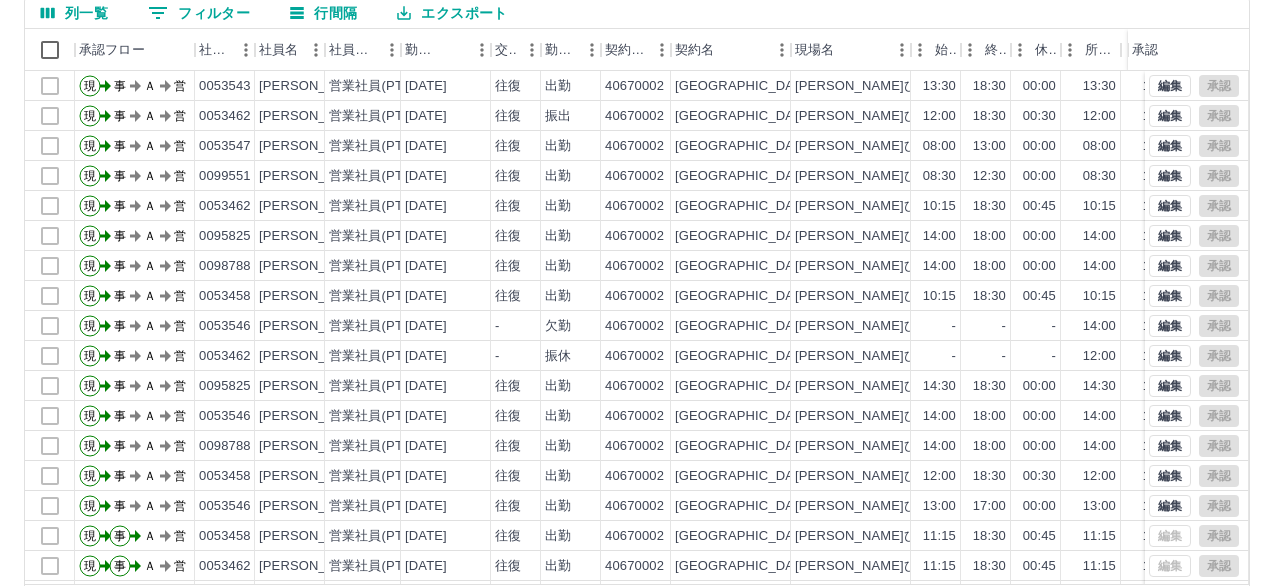 scroll, scrollTop: 259, scrollLeft: 0, axis: vertical 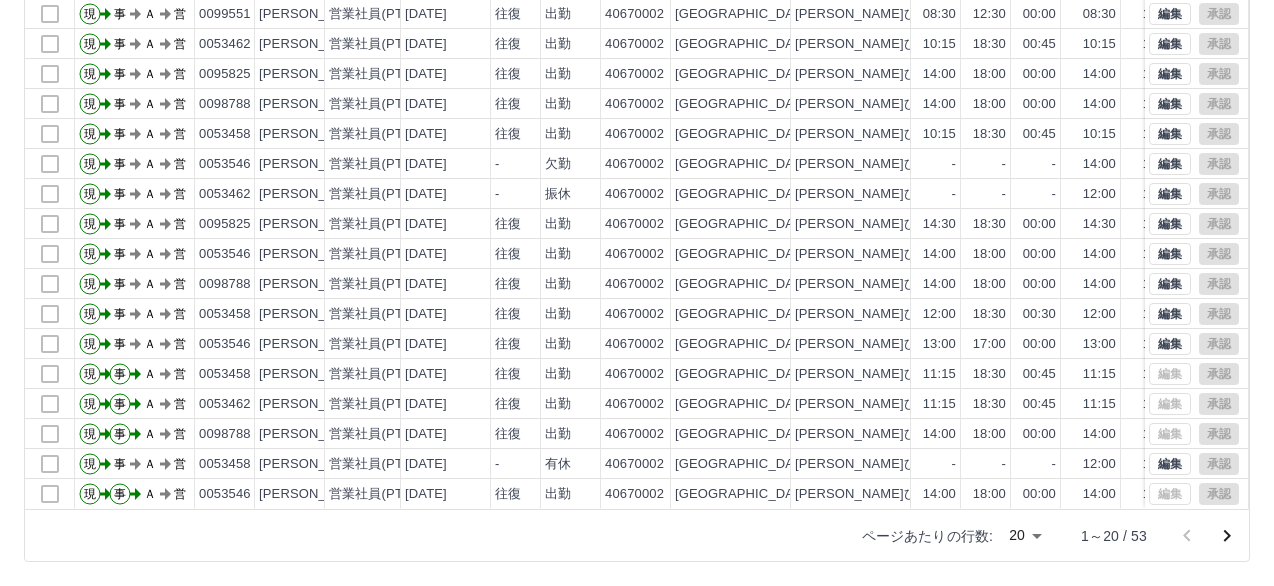 click 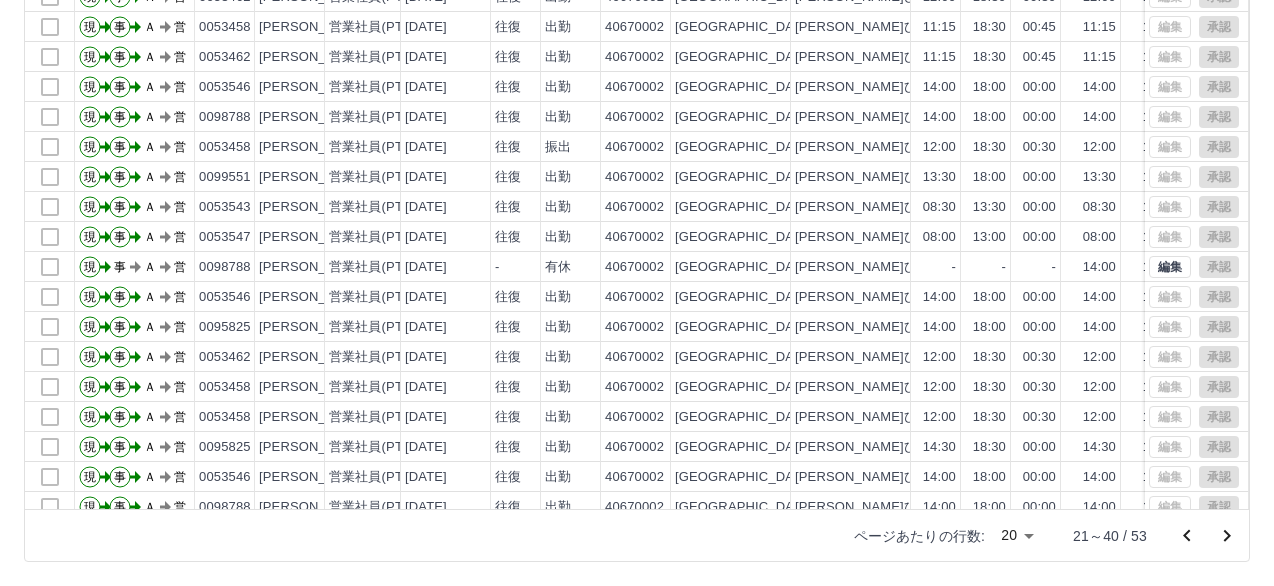 scroll, scrollTop: 104, scrollLeft: 0, axis: vertical 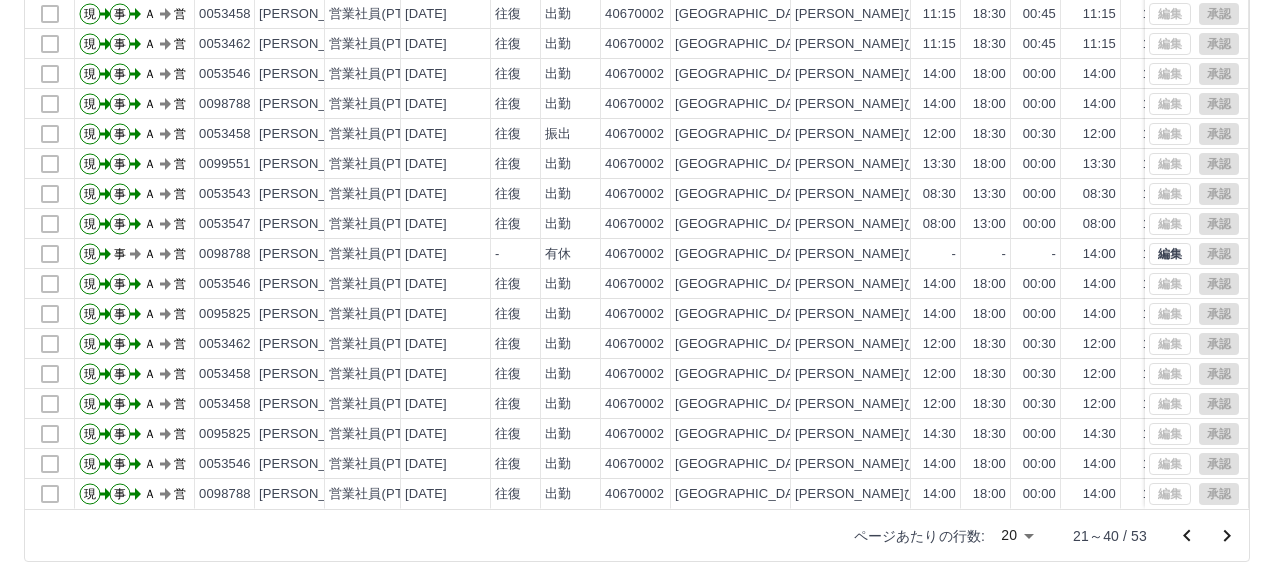 click 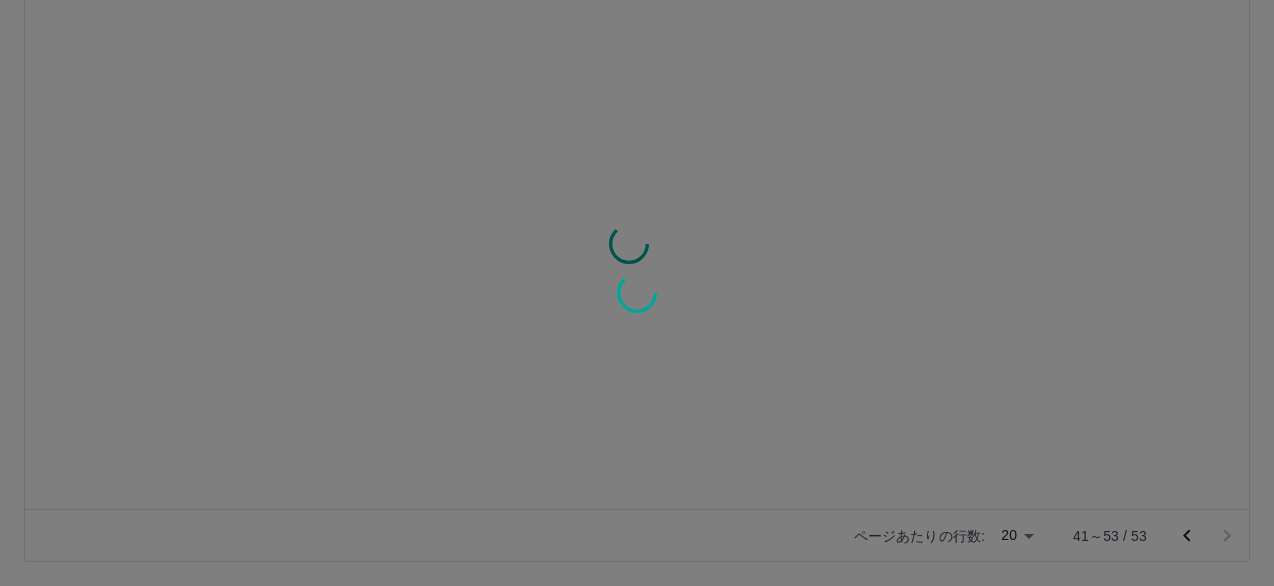 scroll, scrollTop: 0, scrollLeft: 0, axis: both 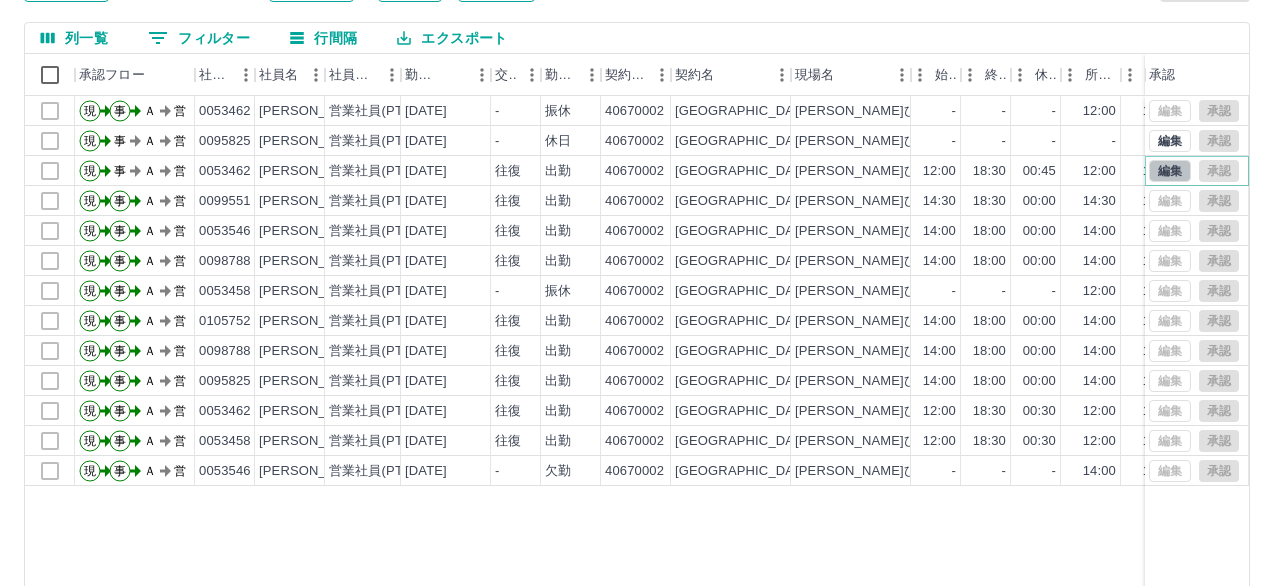 click on "編集" at bounding box center [1170, 171] 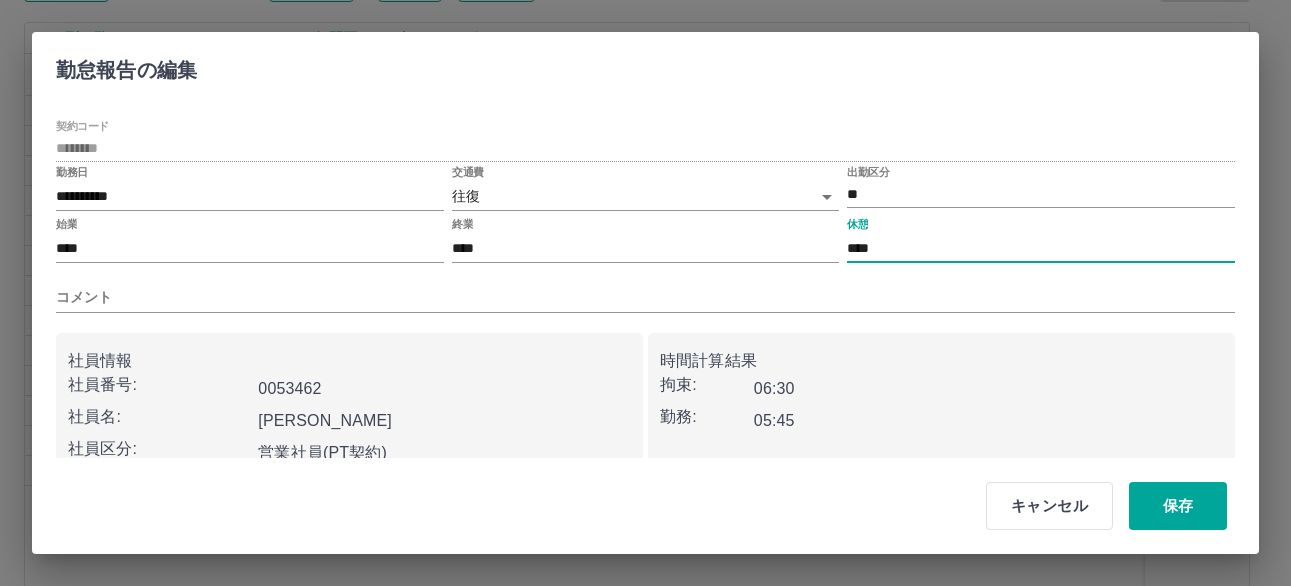 drag, startPoint x: 853, startPoint y: 243, endPoint x: 875, endPoint y: 243, distance: 22 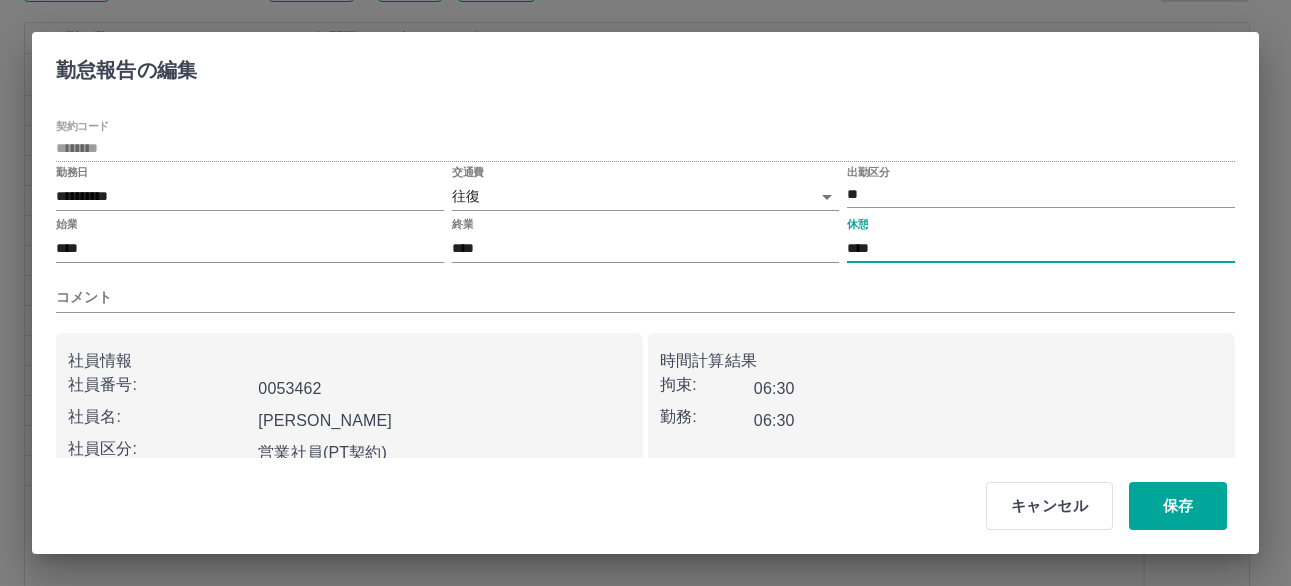 type on "****" 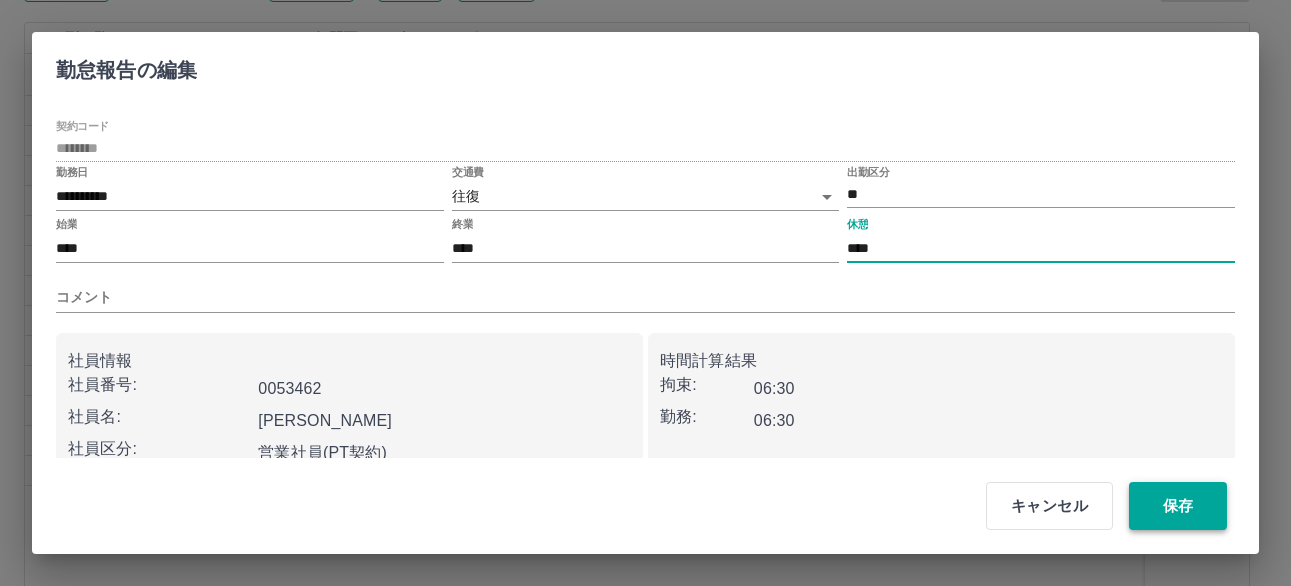 click on "保存" at bounding box center [1178, 506] 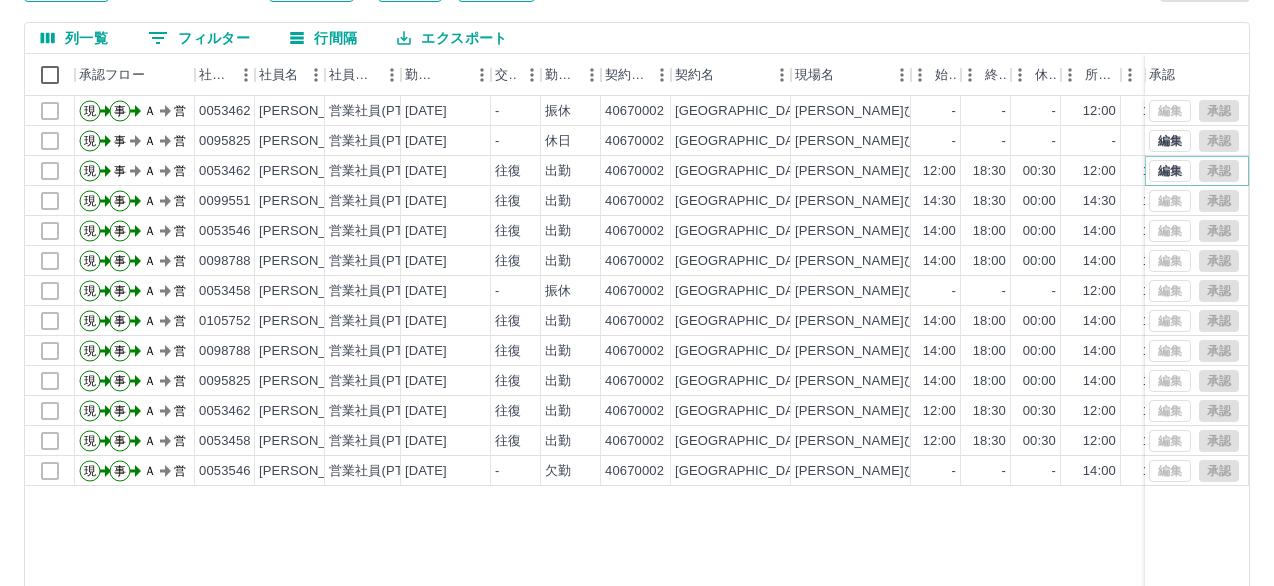 scroll, scrollTop: 259, scrollLeft: 0, axis: vertical 